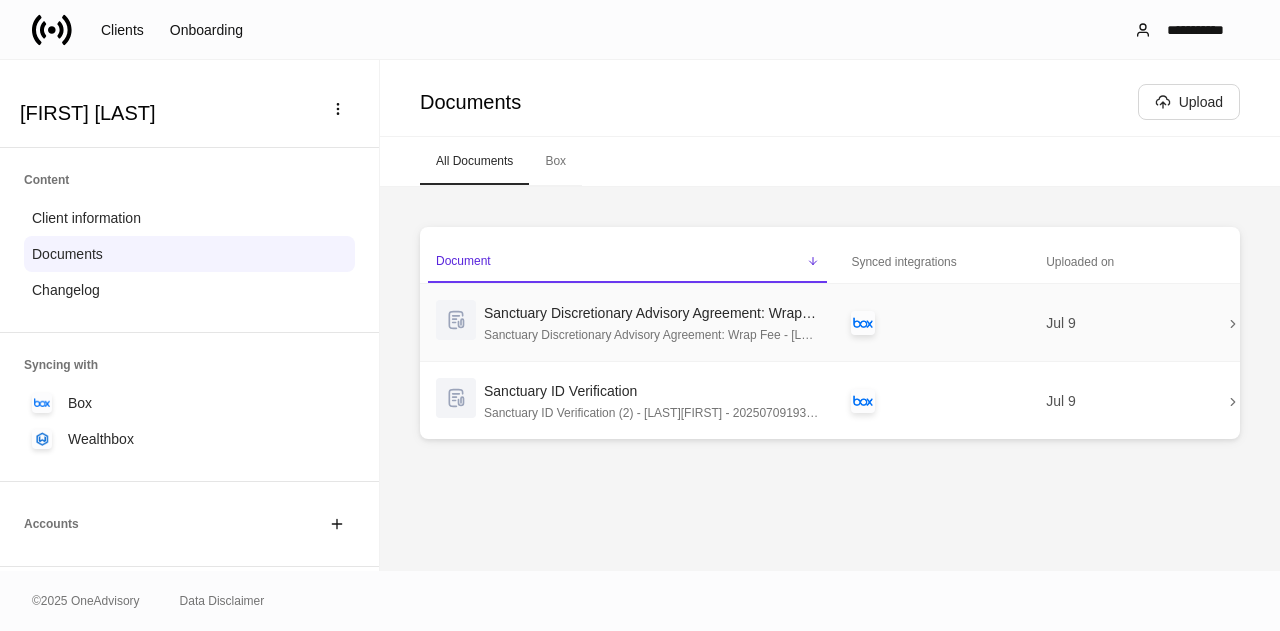 scroll, scrollTop: 0, scrollLeft: 0, axis: both 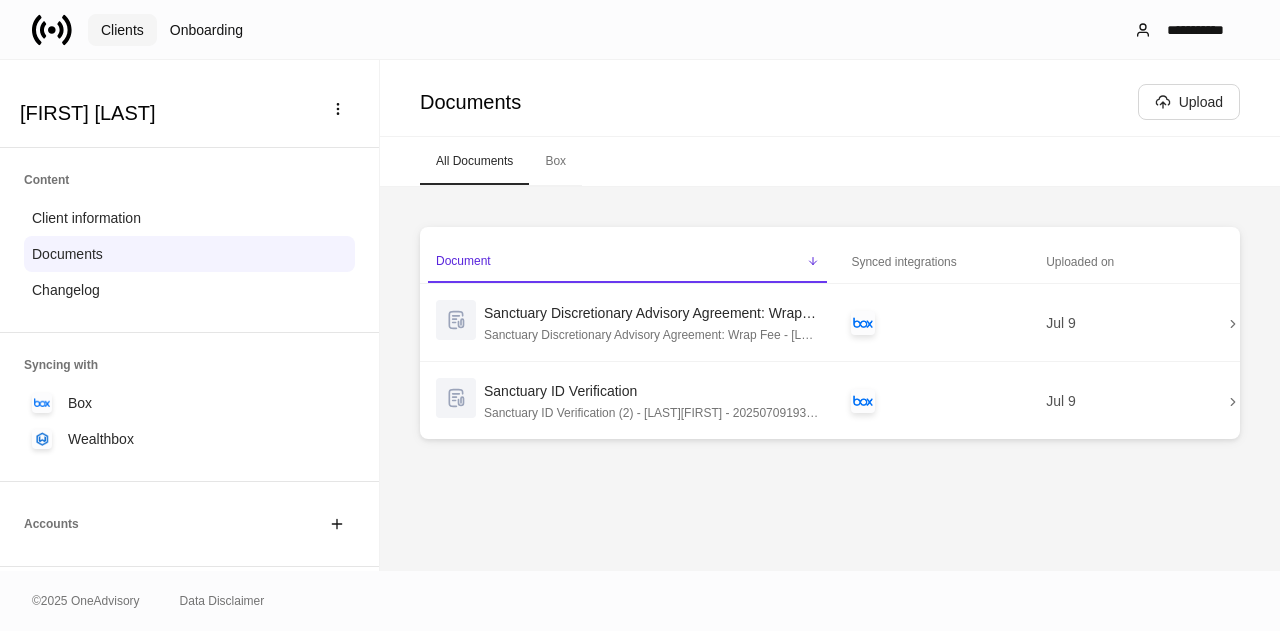 click on "Clients" at bounding box center (122, 30) 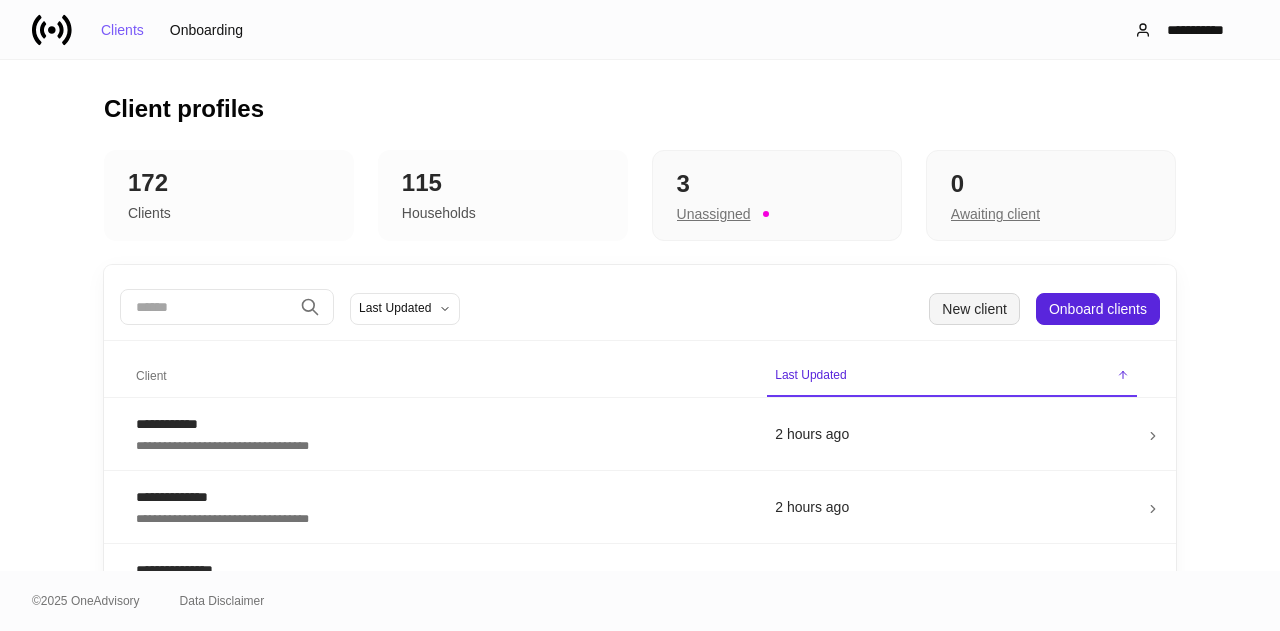 click on "New client" at bounding box center [974, 309] 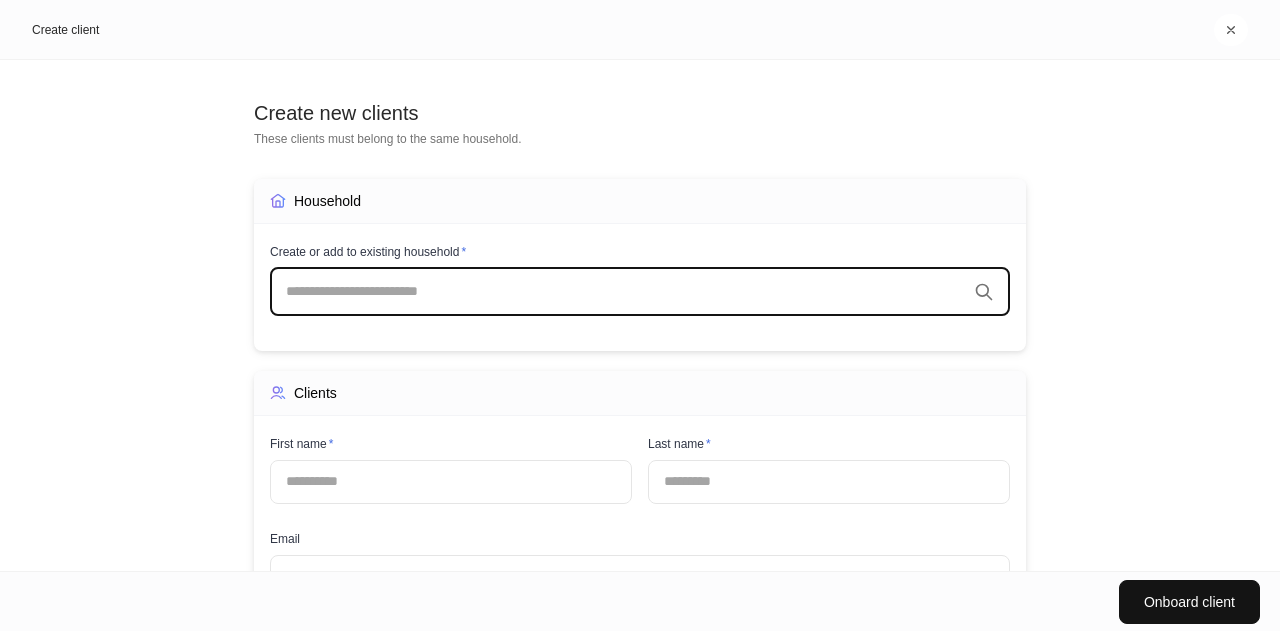 click on "​" at bounding box center [640, 292] 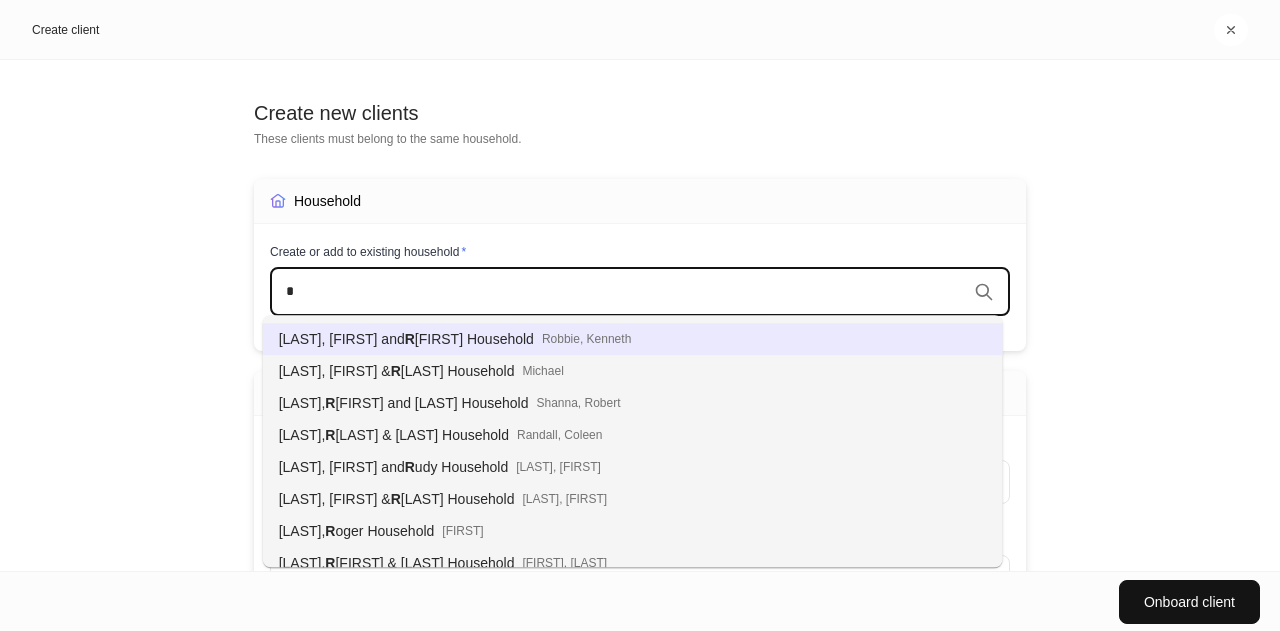 click on "* ​" at bounding box center [640, 292] 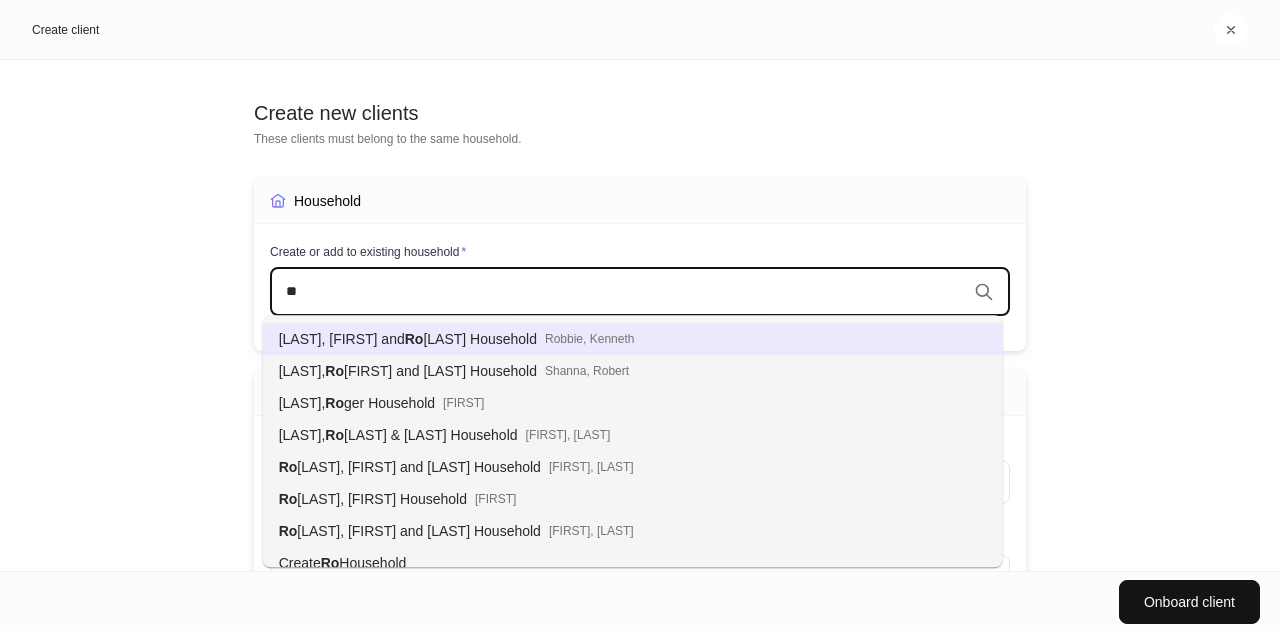 type on "*" 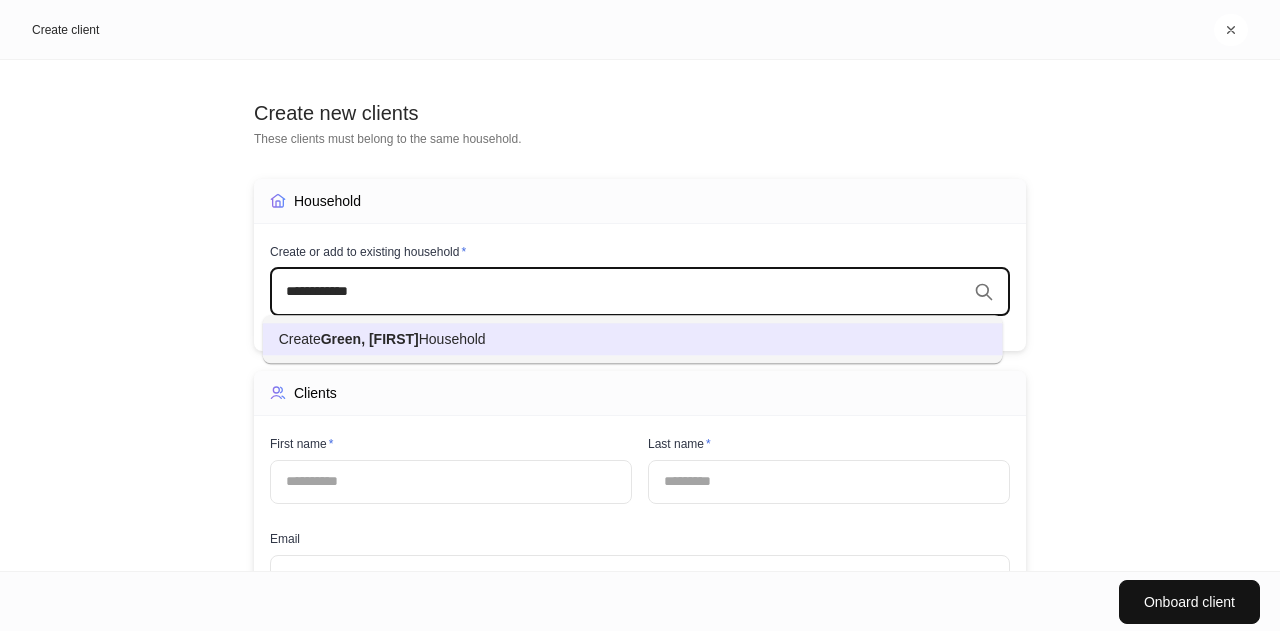 type on "**********" 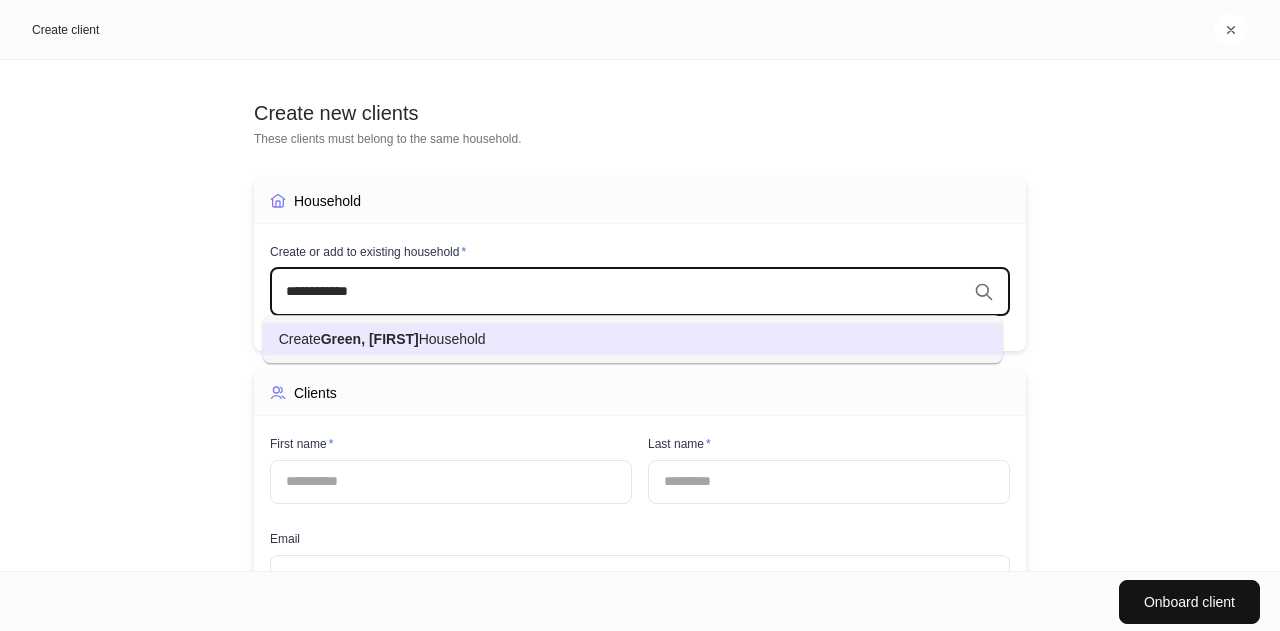 type 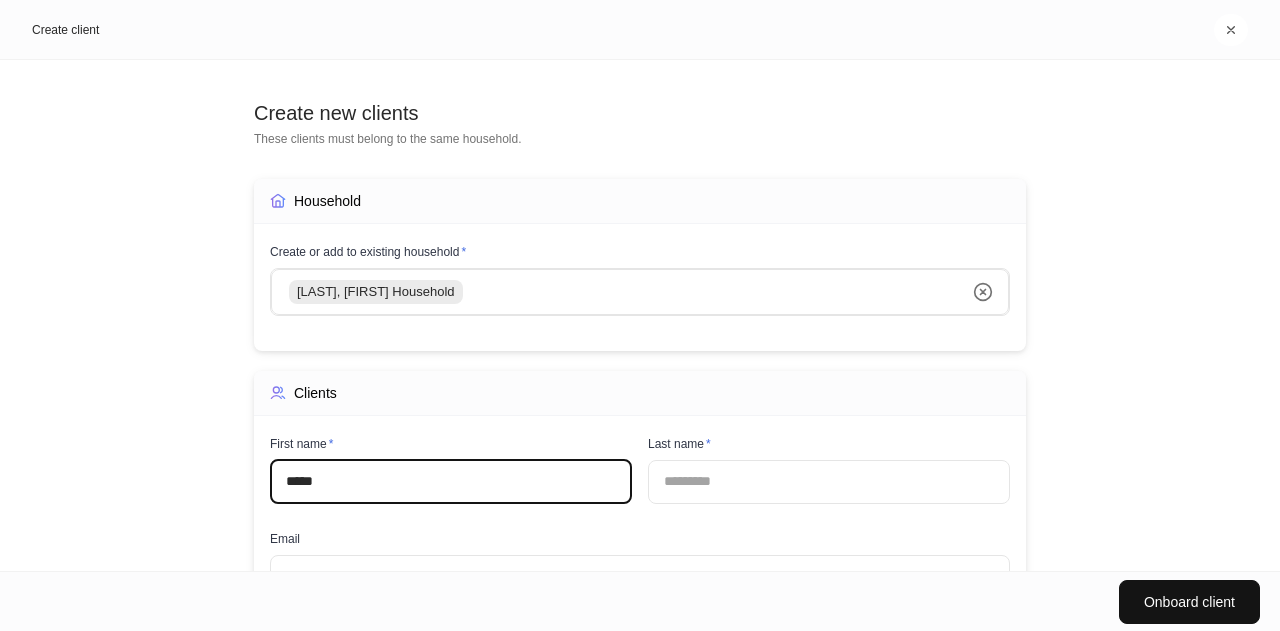 type on "*****" 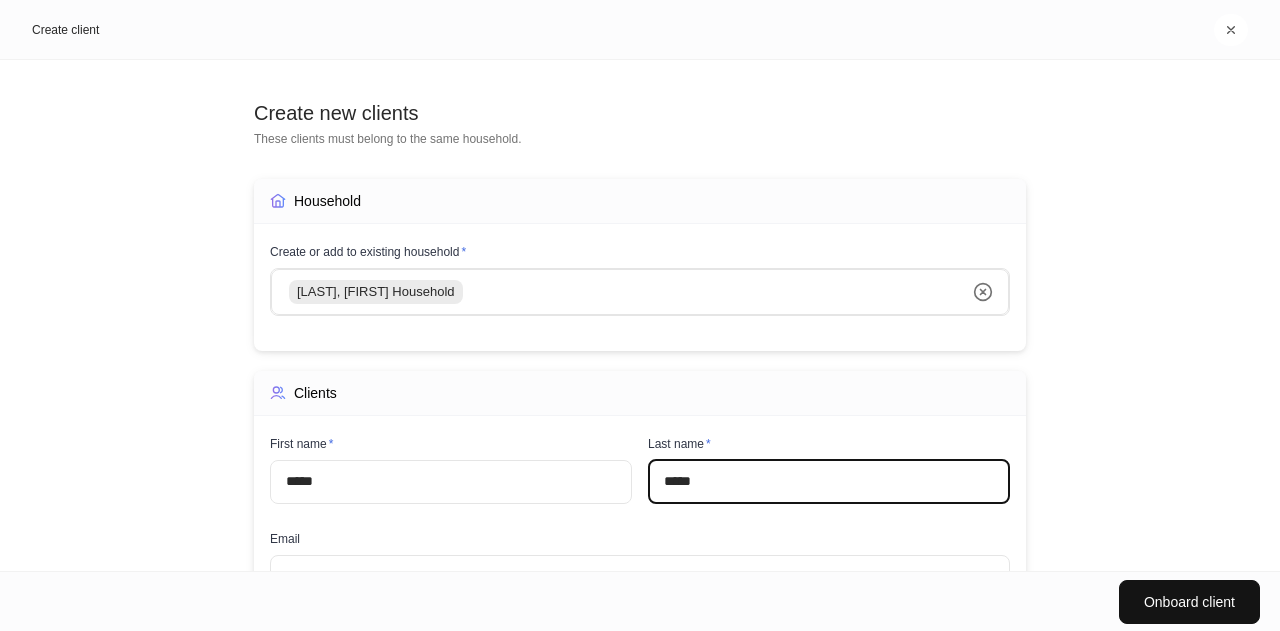type on "*****" 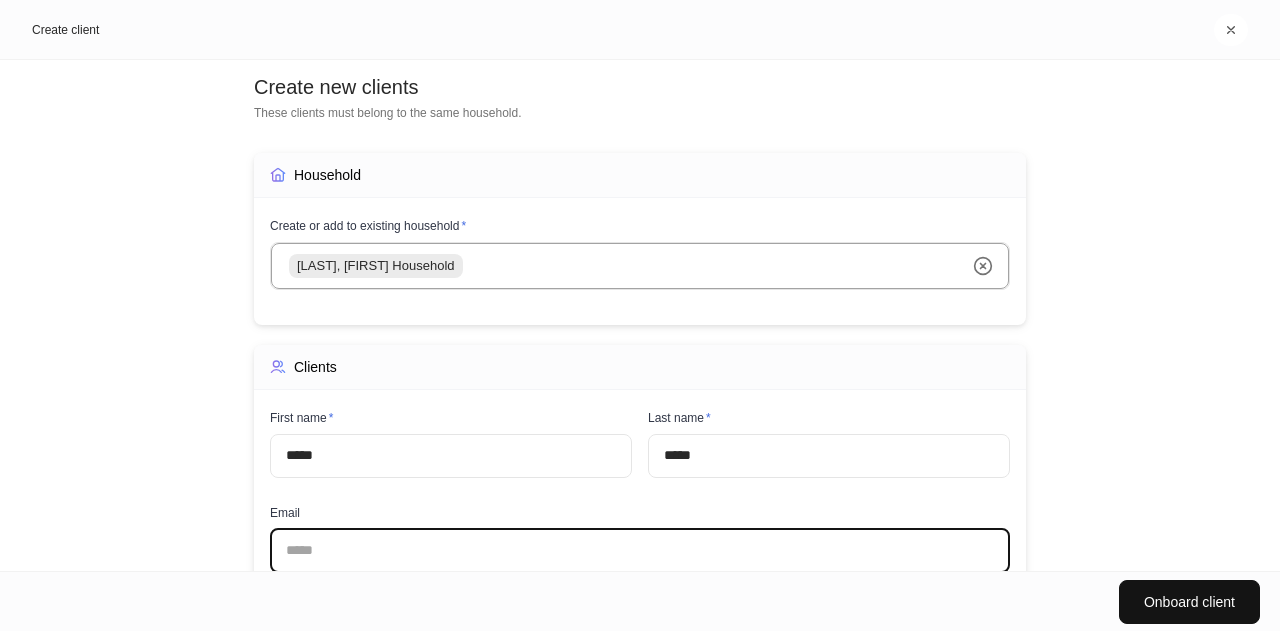 scroll, scrollTop: 161, scrollLeft: 0, axis: vertical 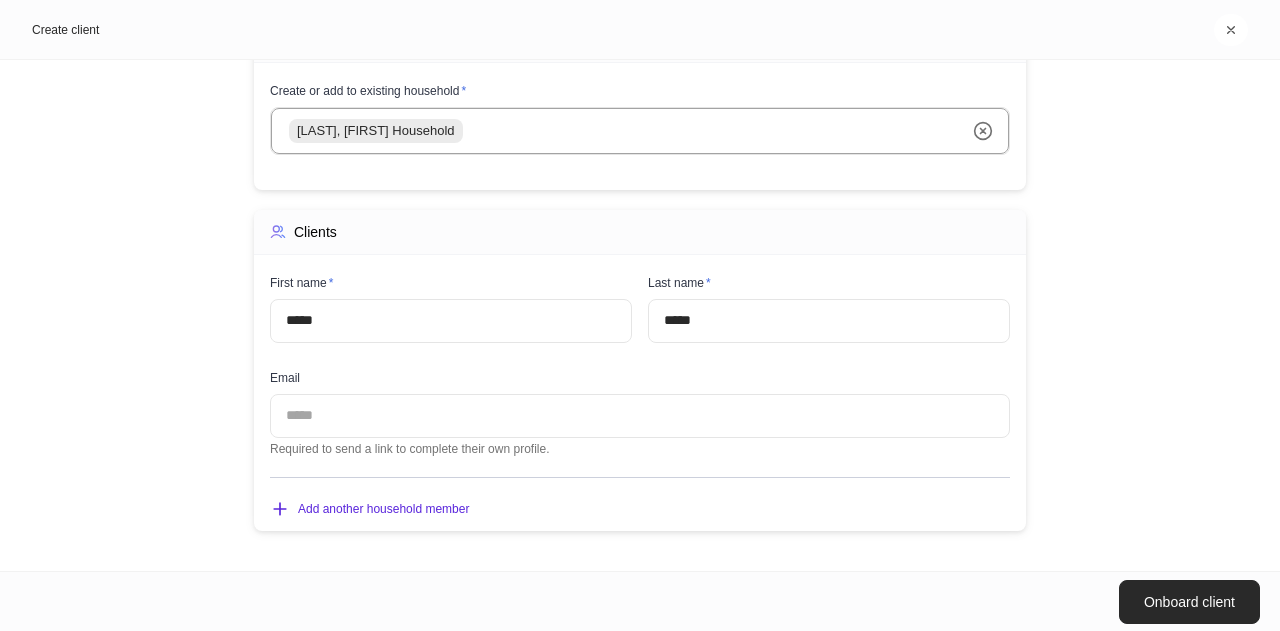 click on "Onboard client" at bounding box center (1189, 602) 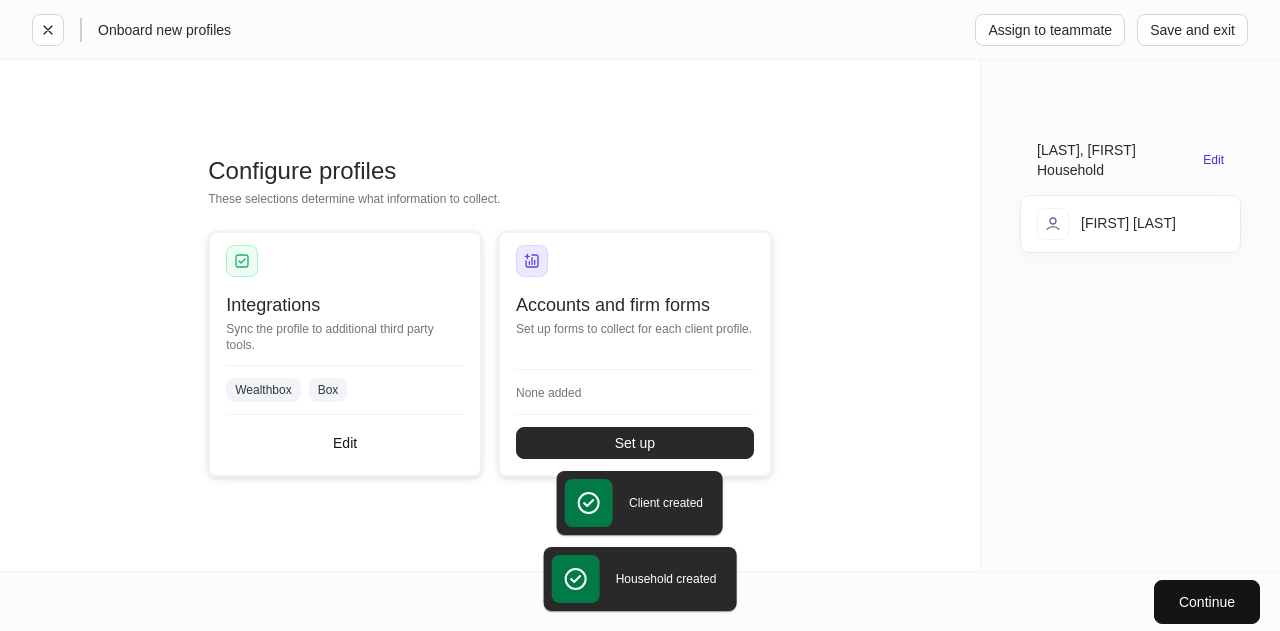 click on "Set up" at bounding box center [635, 443] 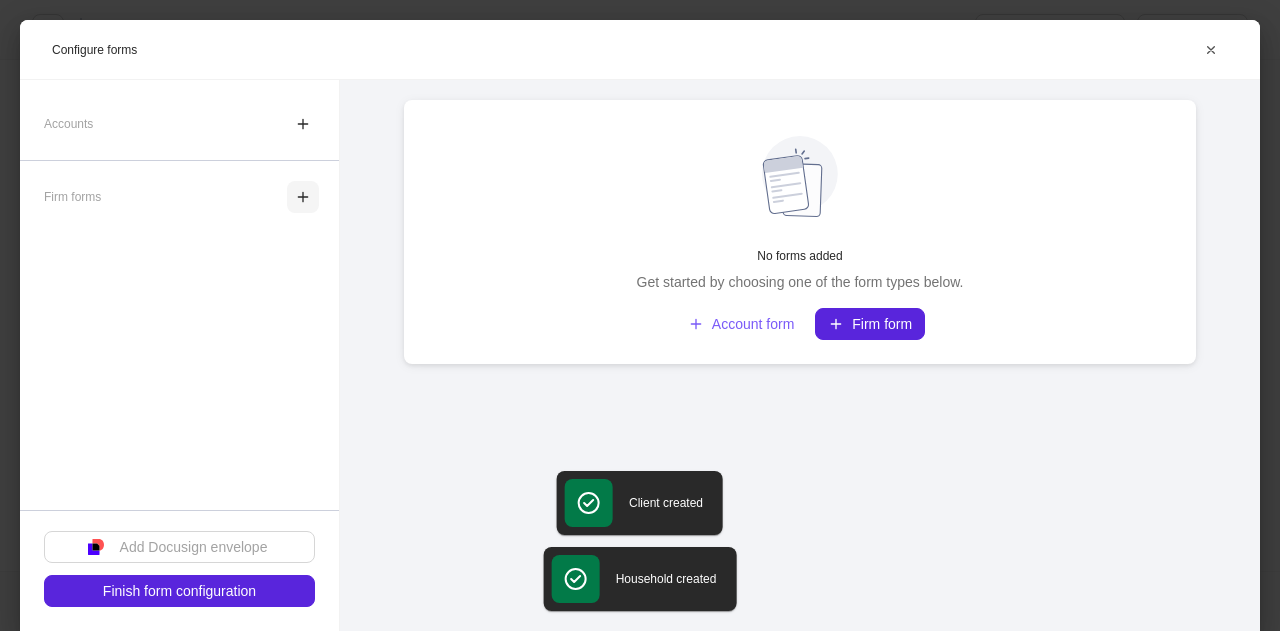 click 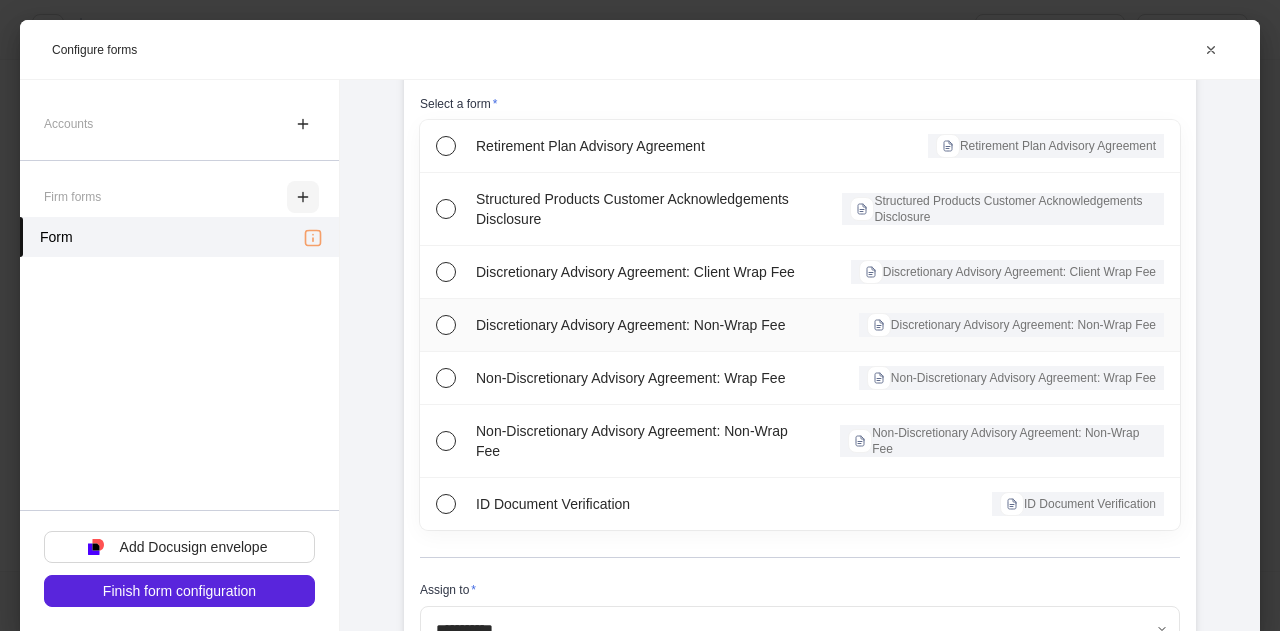 scroll, scrollTop: 183, scrollLeft: 0, axis: vertical 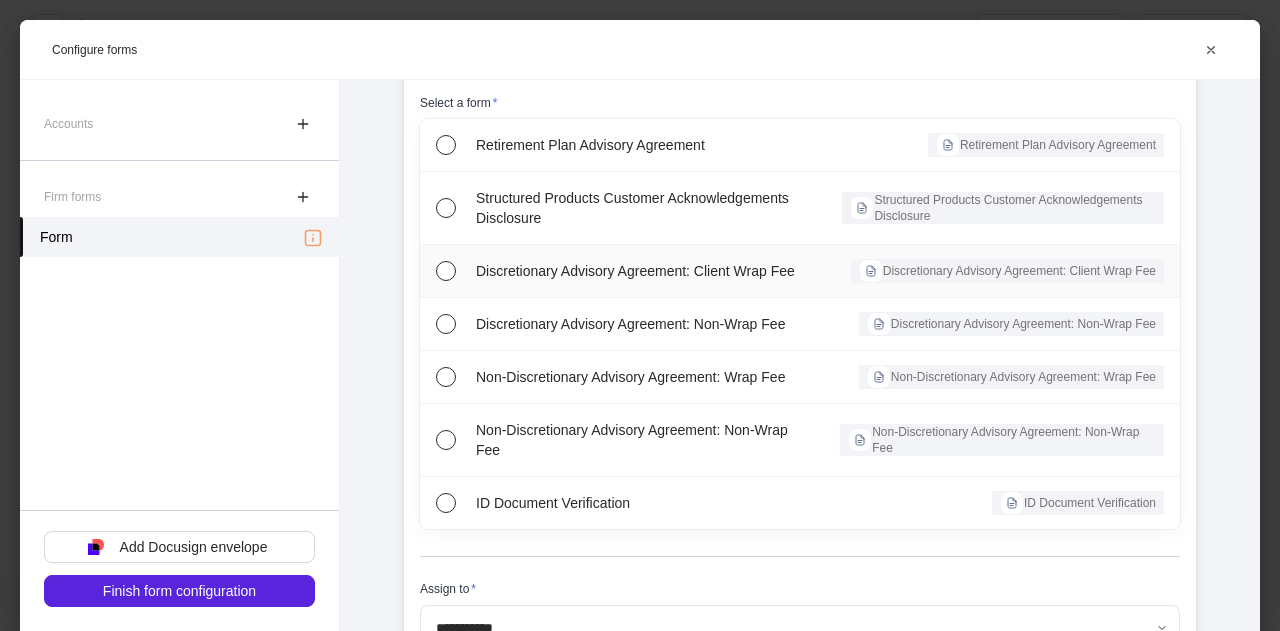 click on "Discretionary Advisory Agreement: Client Wrap Fee" at bounding box center (641, 271) 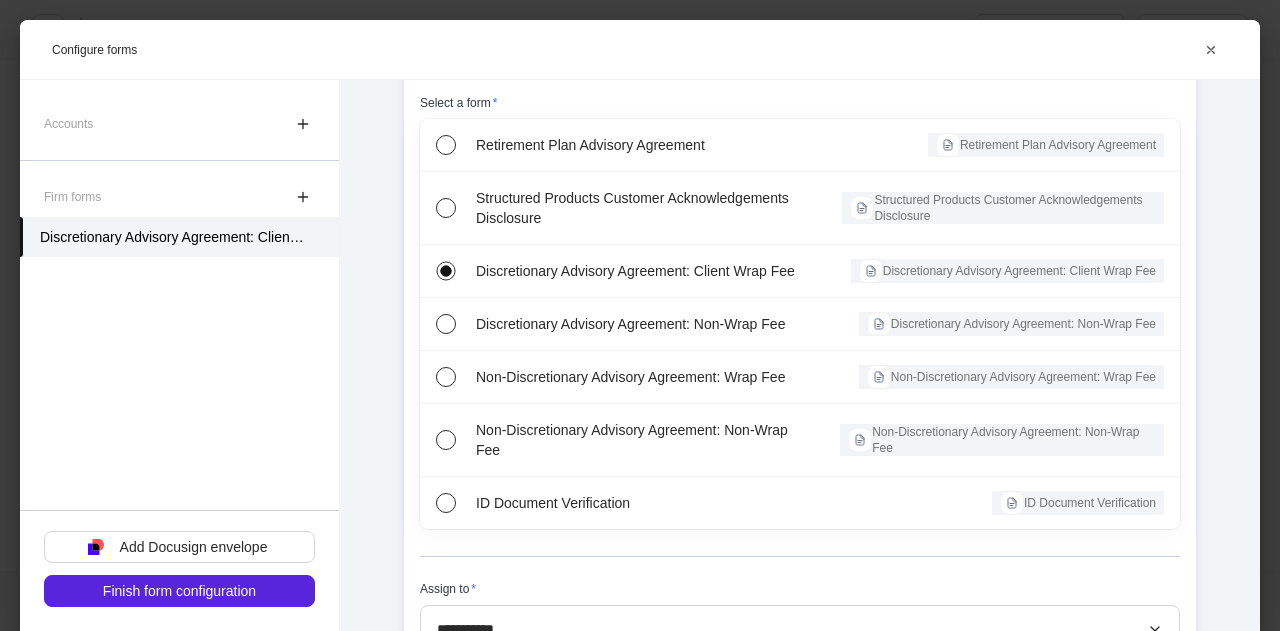 scroll, scrollTop: 254, scrollLeft: 0, axis: vertical 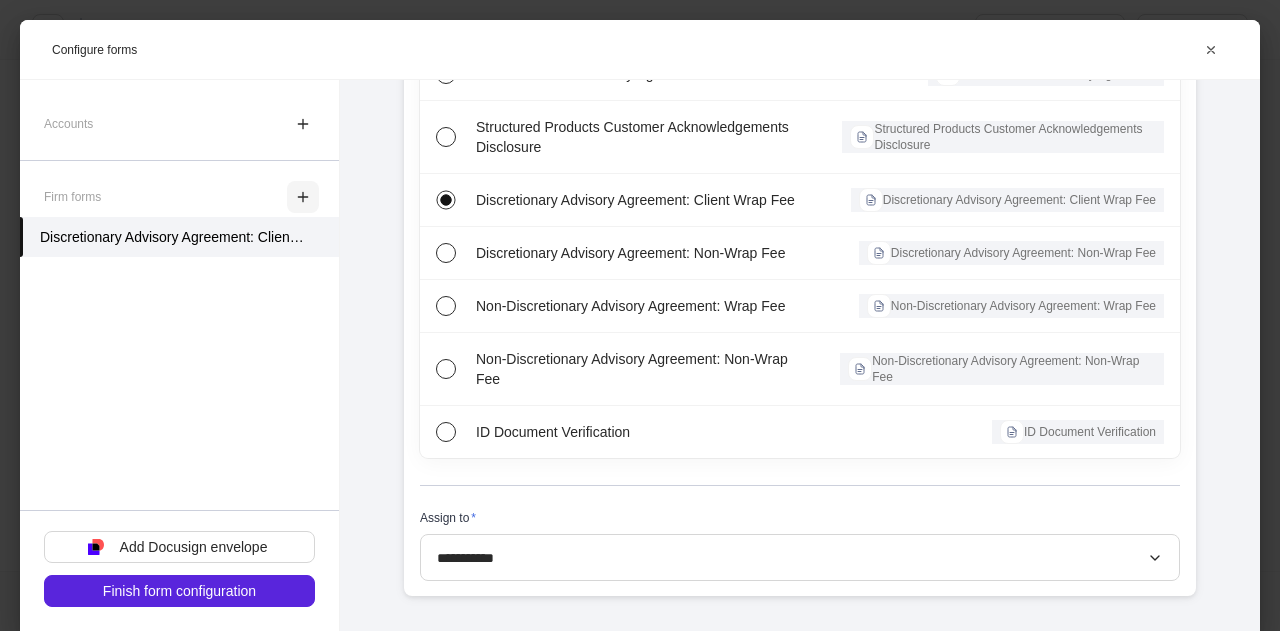 click 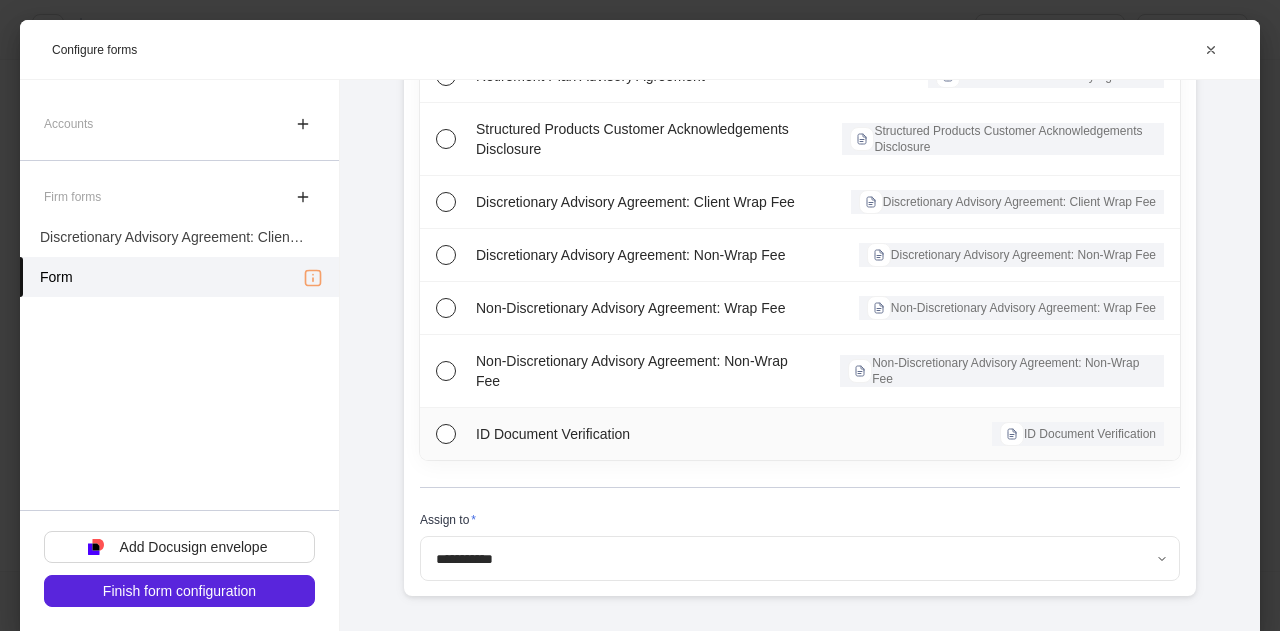 click on "ID Document Verification" at bounding box center [635, 434] 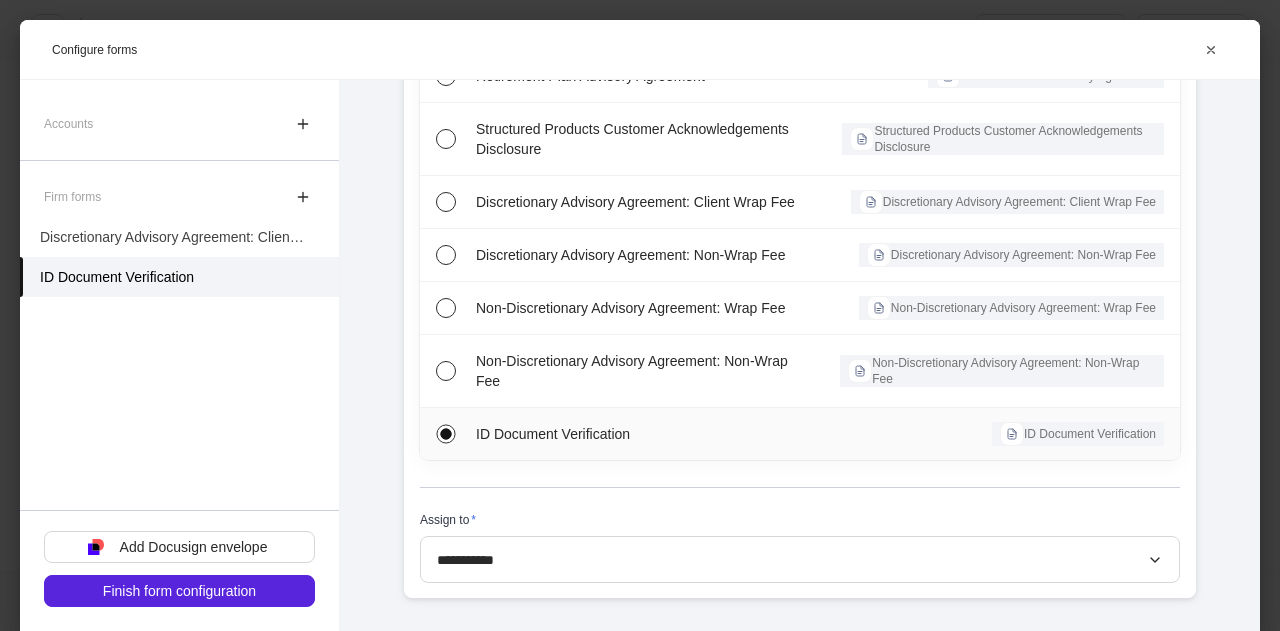 scroll, scrollTop: 254, scrollLeft: 0, axis: vertical 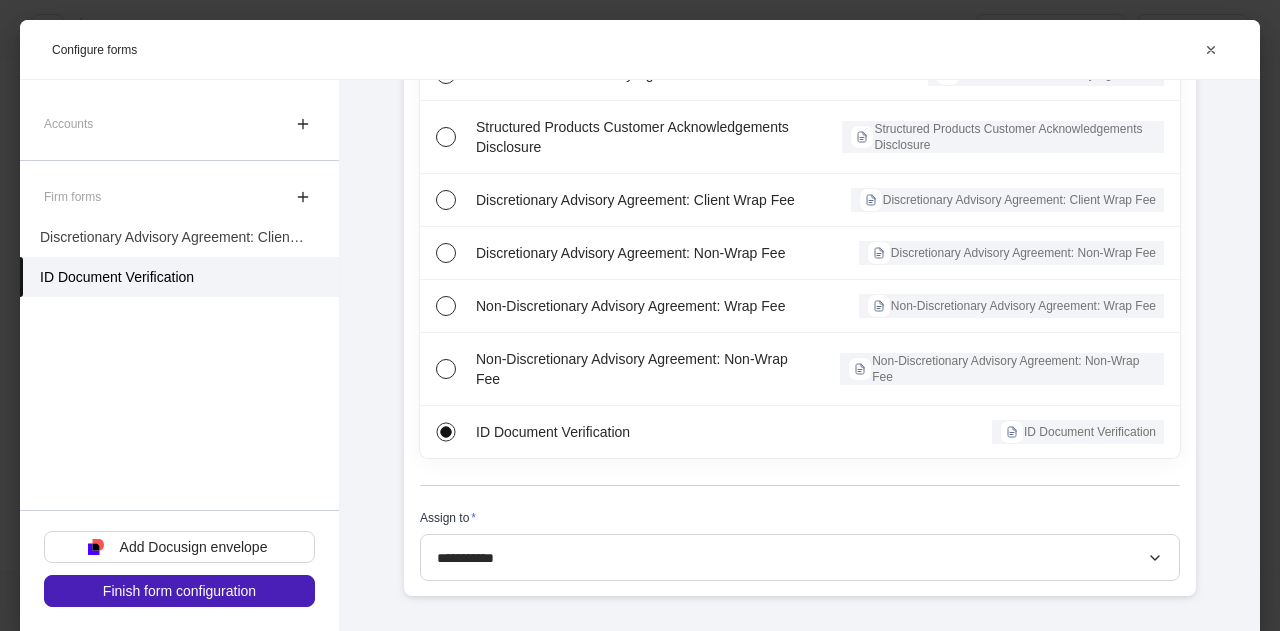 click on "Finish form configuration" at bounding box center [179, 591] 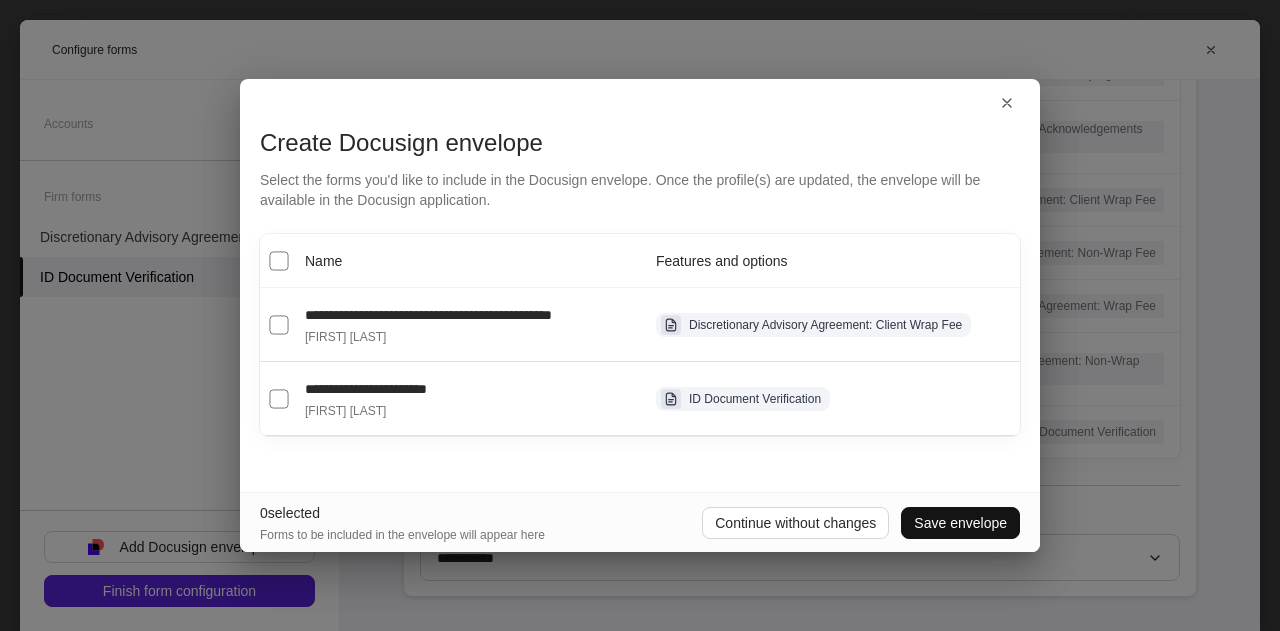 click on "**********" at bounding box center (428, 315) 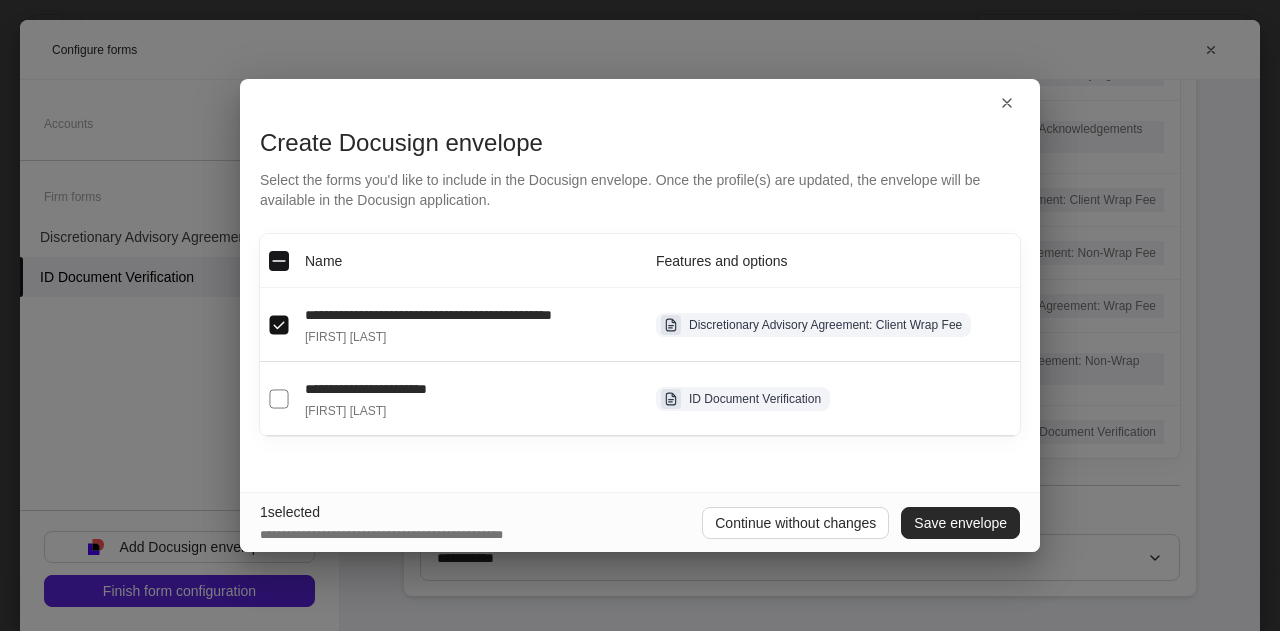 click on "Save envelope" at bounding box center (960, 523) 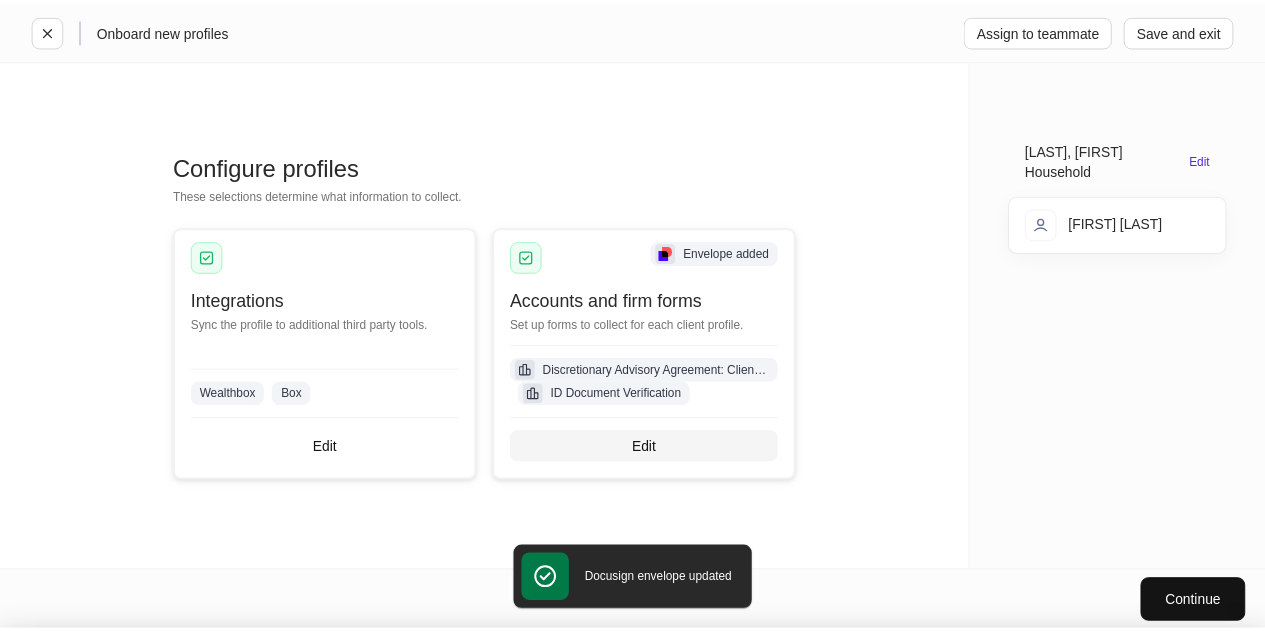 scroll, scrollTop: 234, scrollLeft: 0, axis: vertical 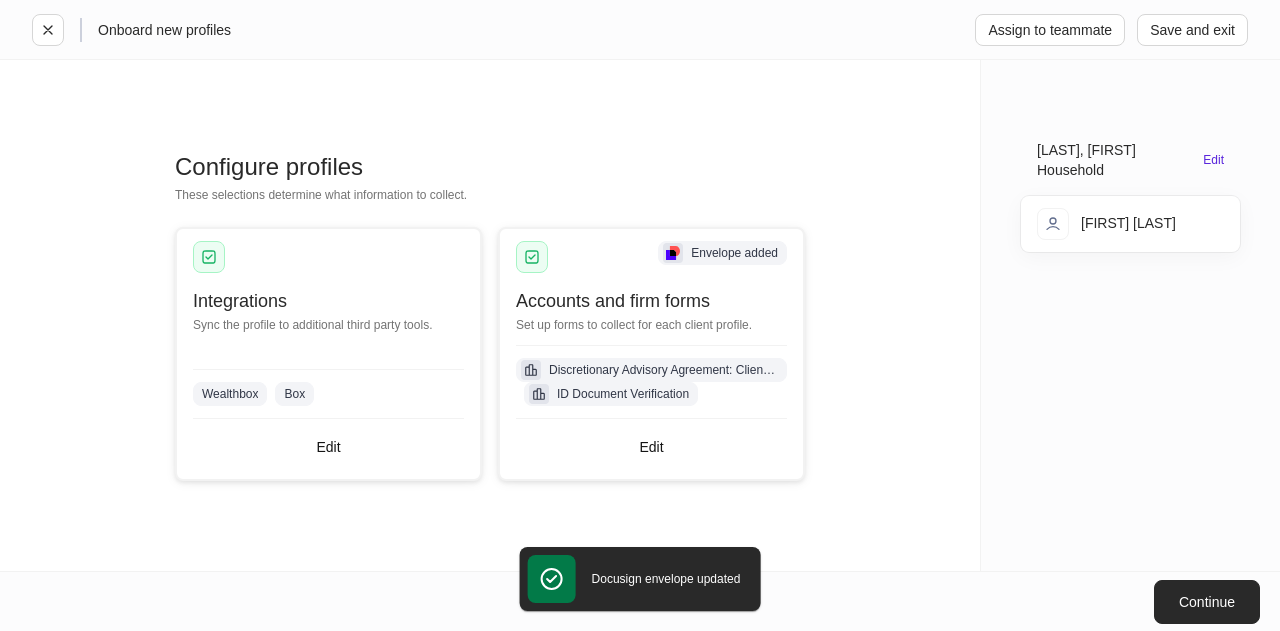 click on "Continue" at bounding box center (1207, 602) 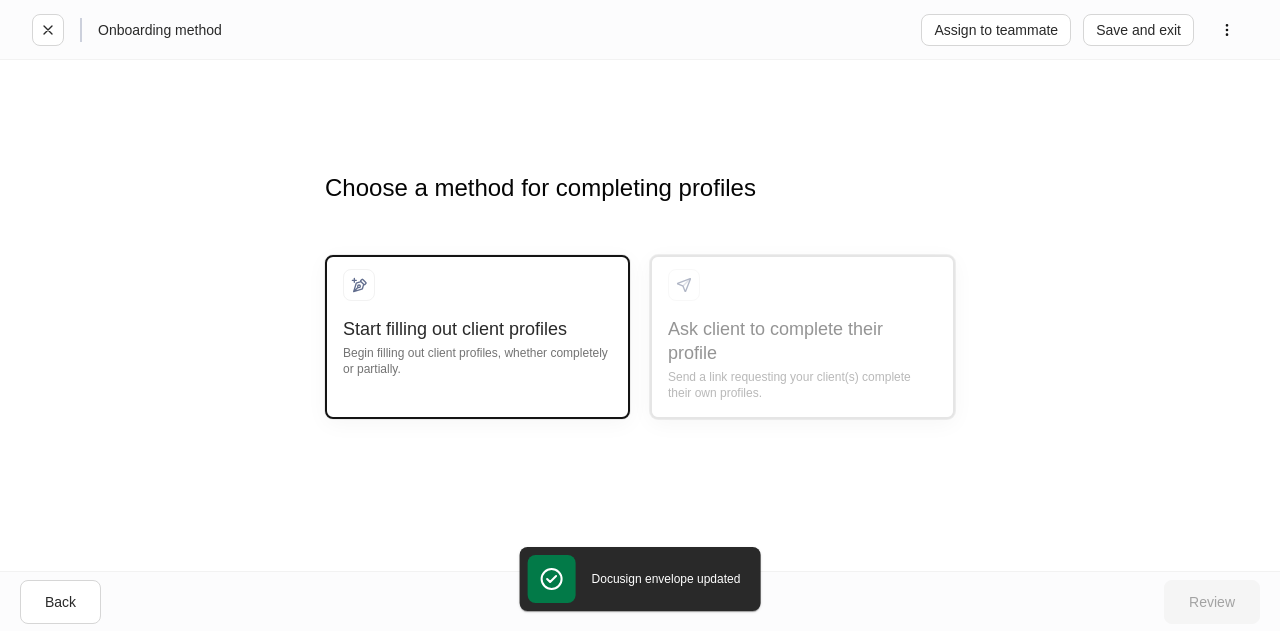 click at bounding box center [477, 293] 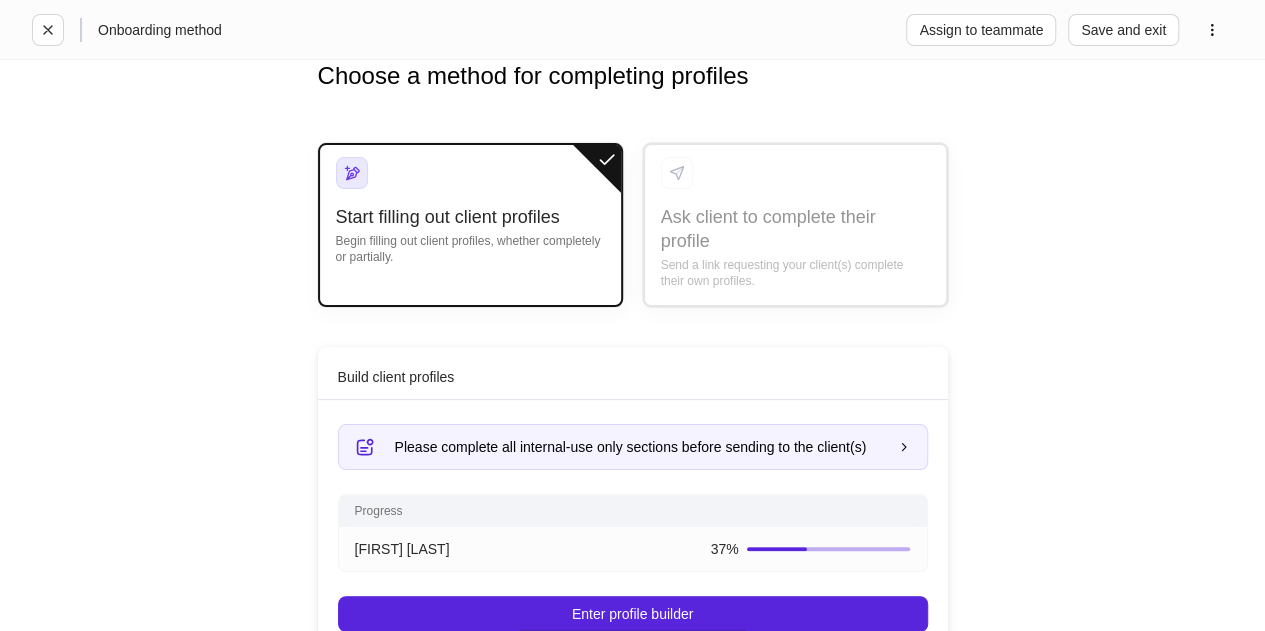 scroll, scrollTop: 79, scrollLeft: 0, axis: vertical 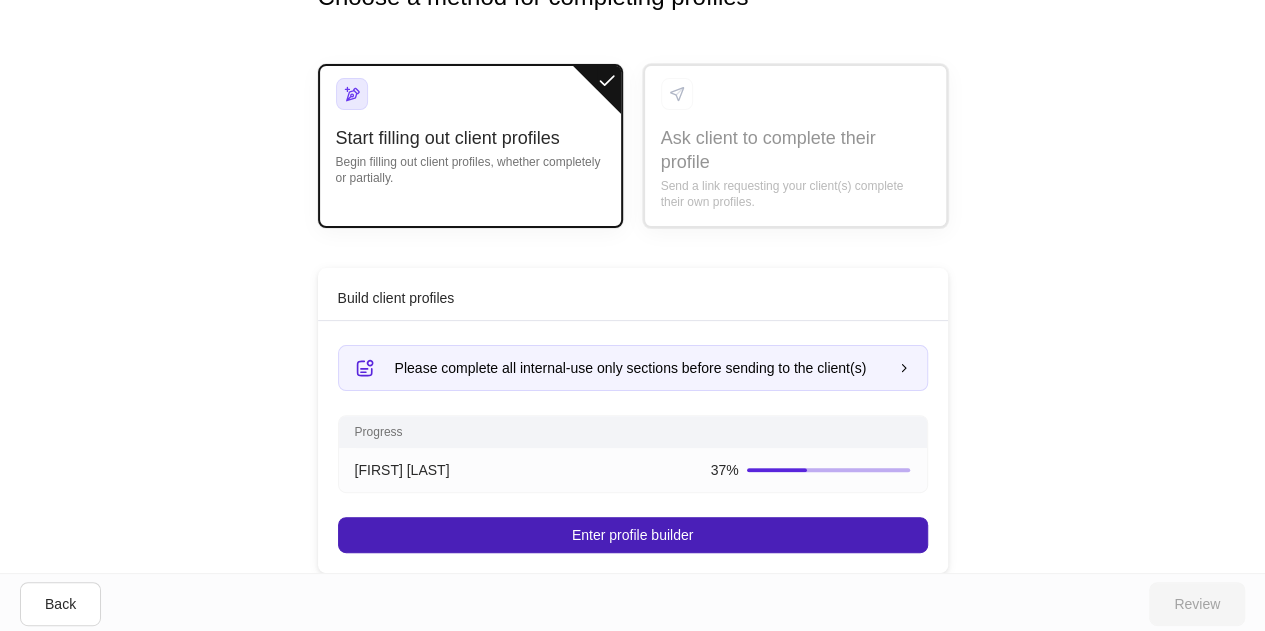click on "Enter profile builder" at bounding box center [632, 535] 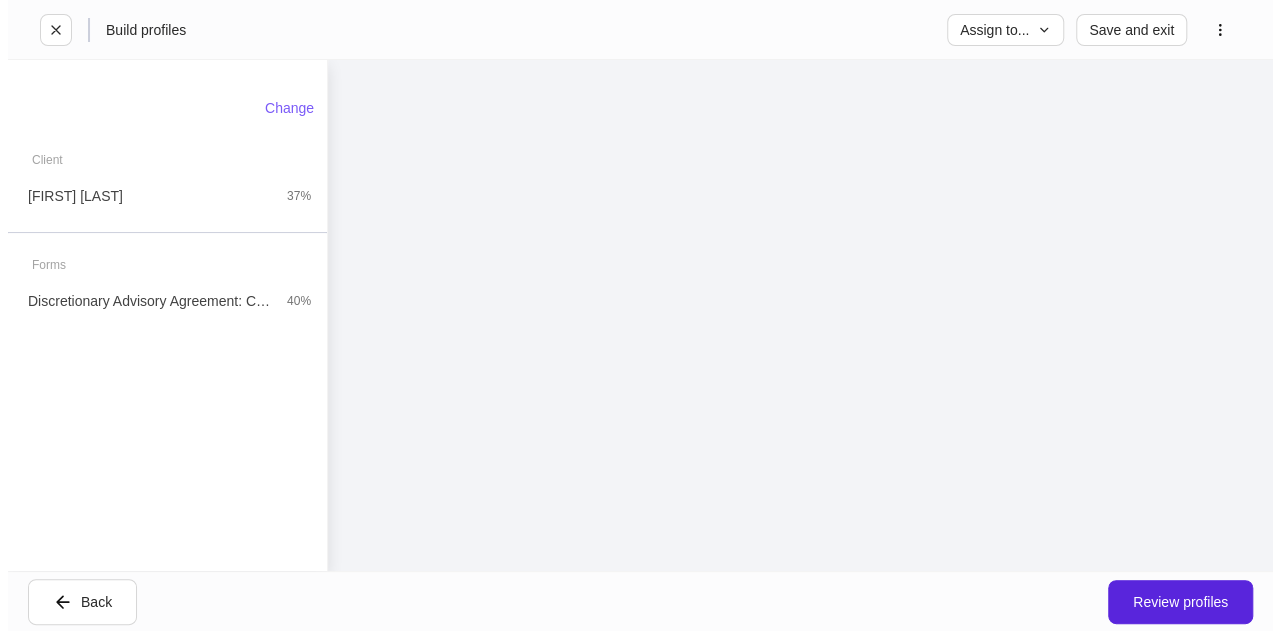 scroll, scrollTop: 0, scrollLeft: 0, axis: both 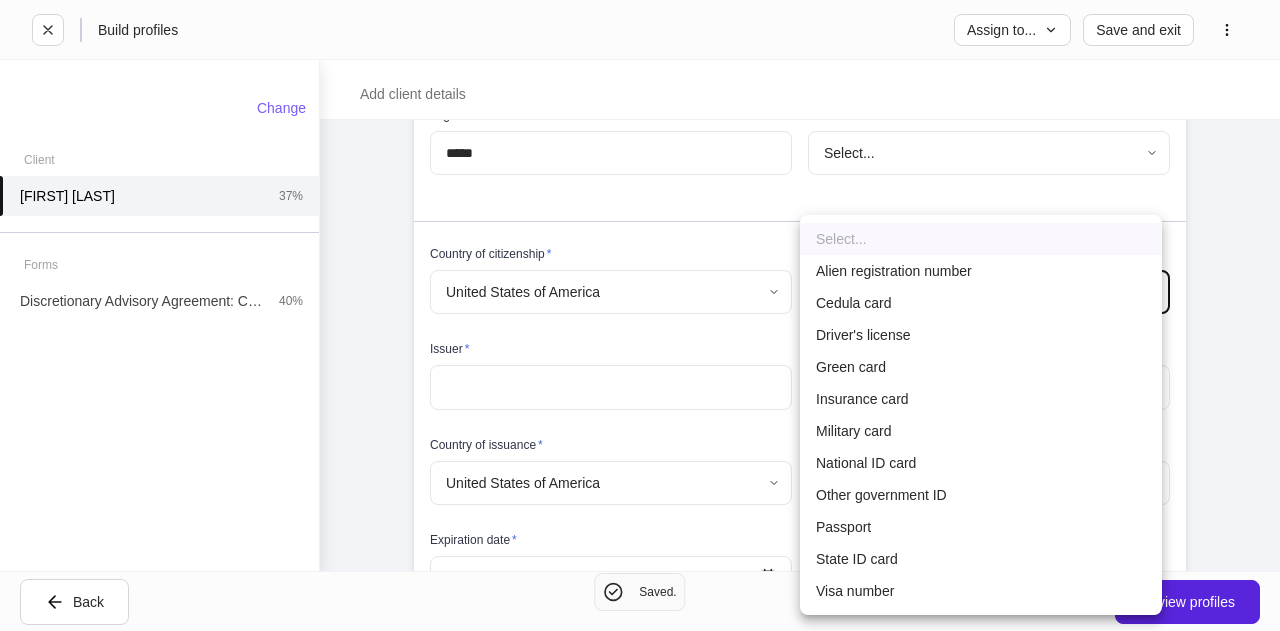 click on "Build profiles Assign to... Save and exit Add client details Auto-complete this profile Documents can be used to generate profiles. Click upload to view more types. Upload documents Provide information for  [FIRST] [LAST] Please complete all internal-use only sections before sending to the client. We ask all fields not intended for the client to be filled so the profiles can begin syncing upon client completion. General information Legal First Name * ***** ​ Middle Name ​ Legal Last Name * ***** ​ Suffix Select... ​ Country of citizenship * United States of America * ​ ID type * Select... ​ Issuer * ​ ID Number * ​ Country of issuance * United States of America * ​ Issue date * ​ Expiration date * ​ Contact information Legal address * Address * ​ Apt, suite ​ City * ​ State * Select... ​ Zip * ​ Phone numbers Primary phone type * Select... ​ Primary phone number * ​ Add another phone Email ​ The client will use this email to log into Dispatch. Change Client 37%" at bounding box center [640, 315] 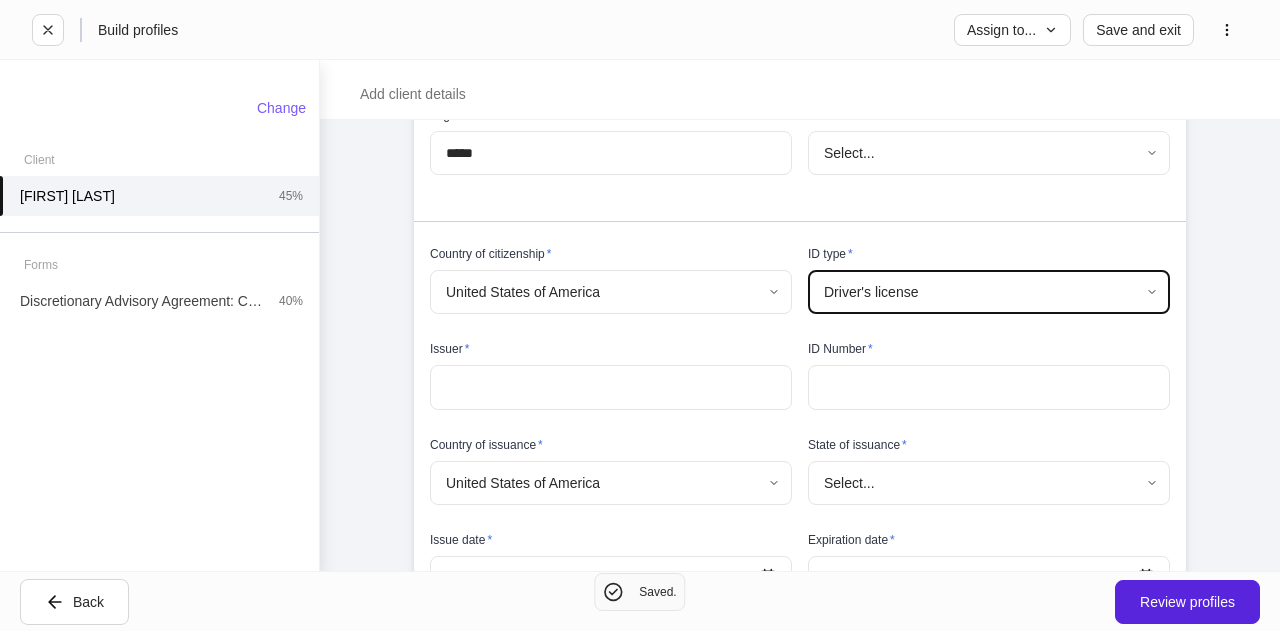 click at bounding box center (611, 387) 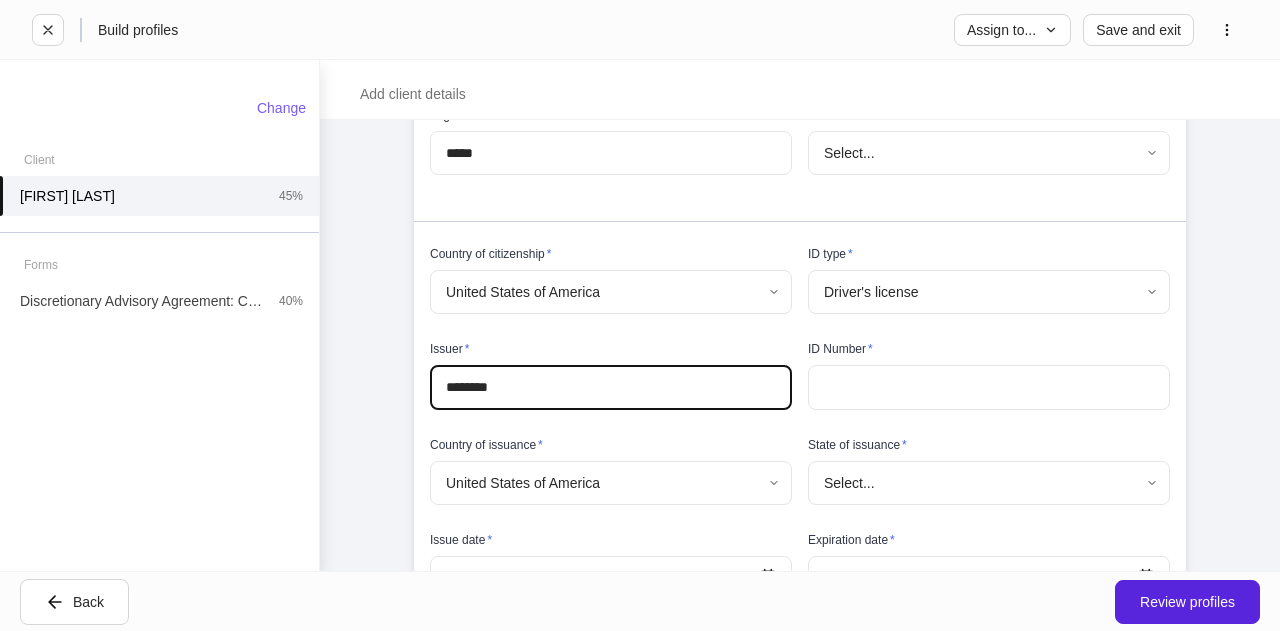 type on "********" 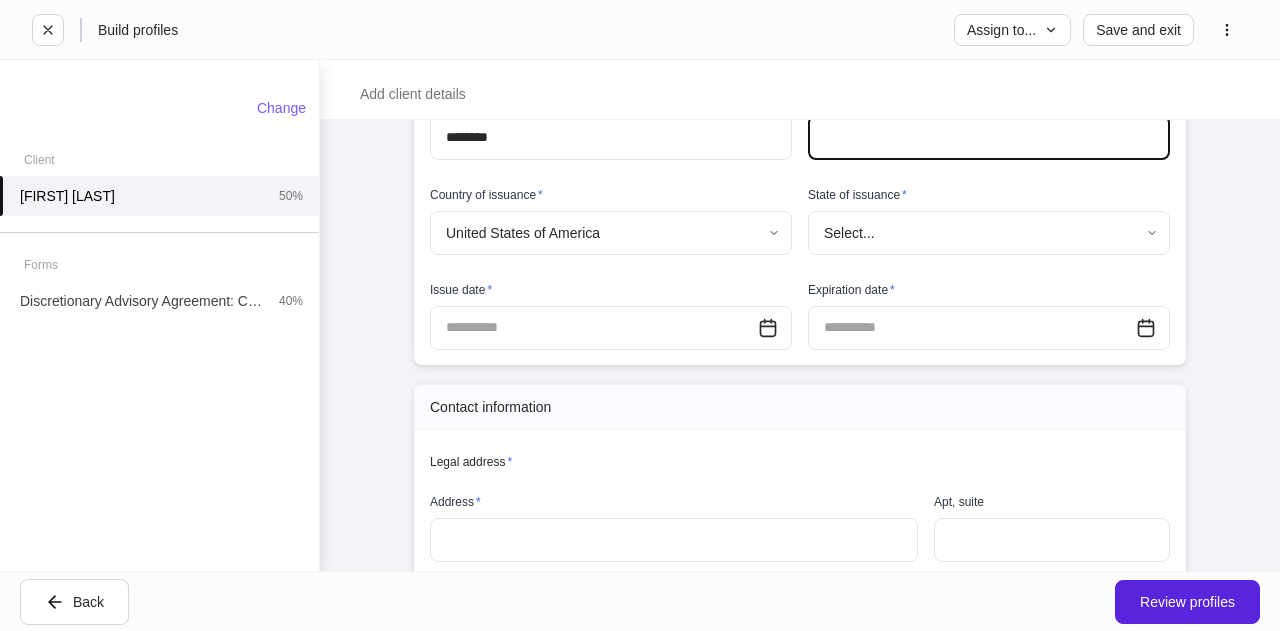 scroll, scrollTop: 718, scrollLeft: 0, axis: vertical 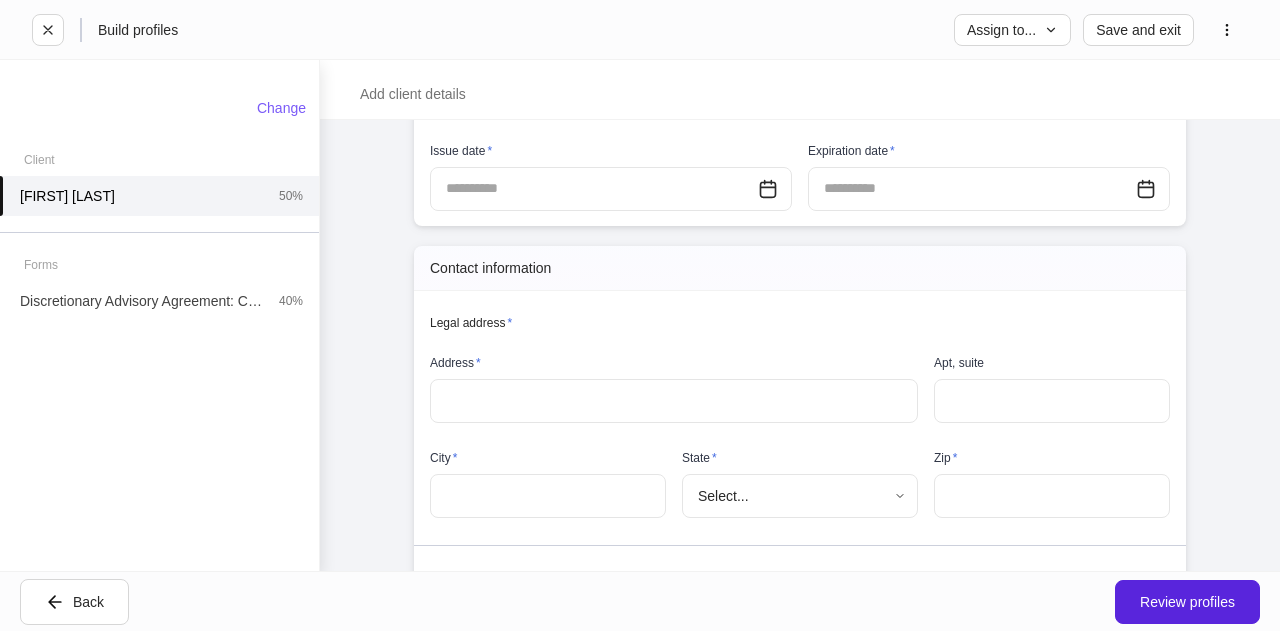 click at bounding box center [674, 401] 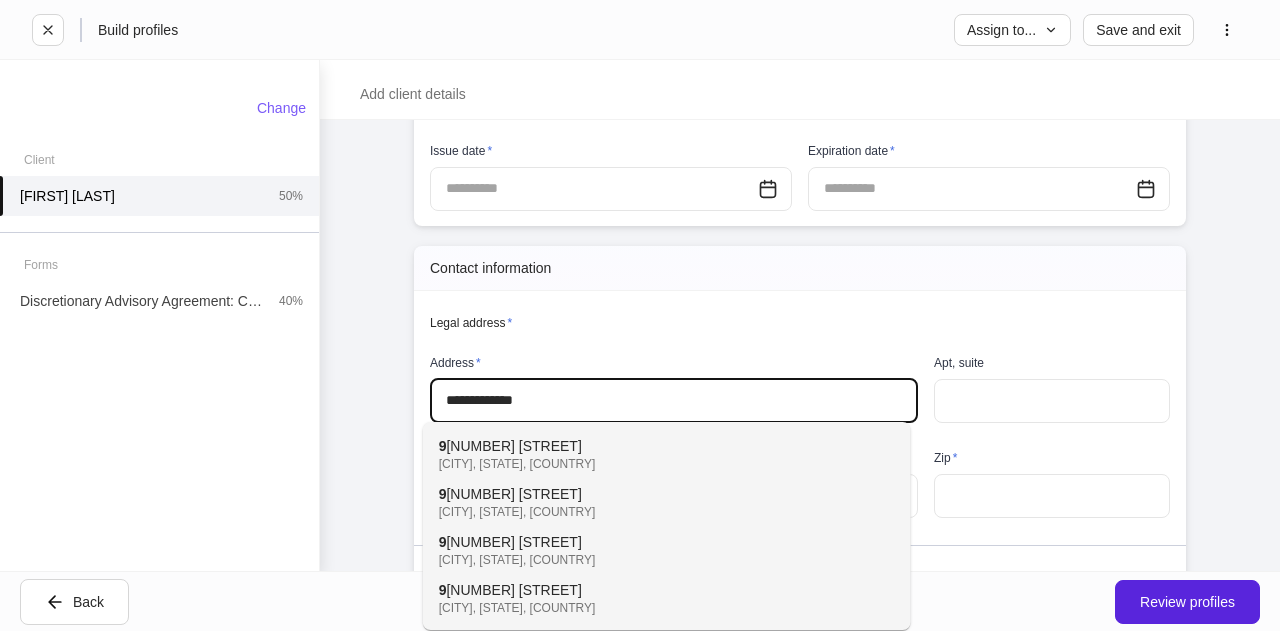 type on "**********" 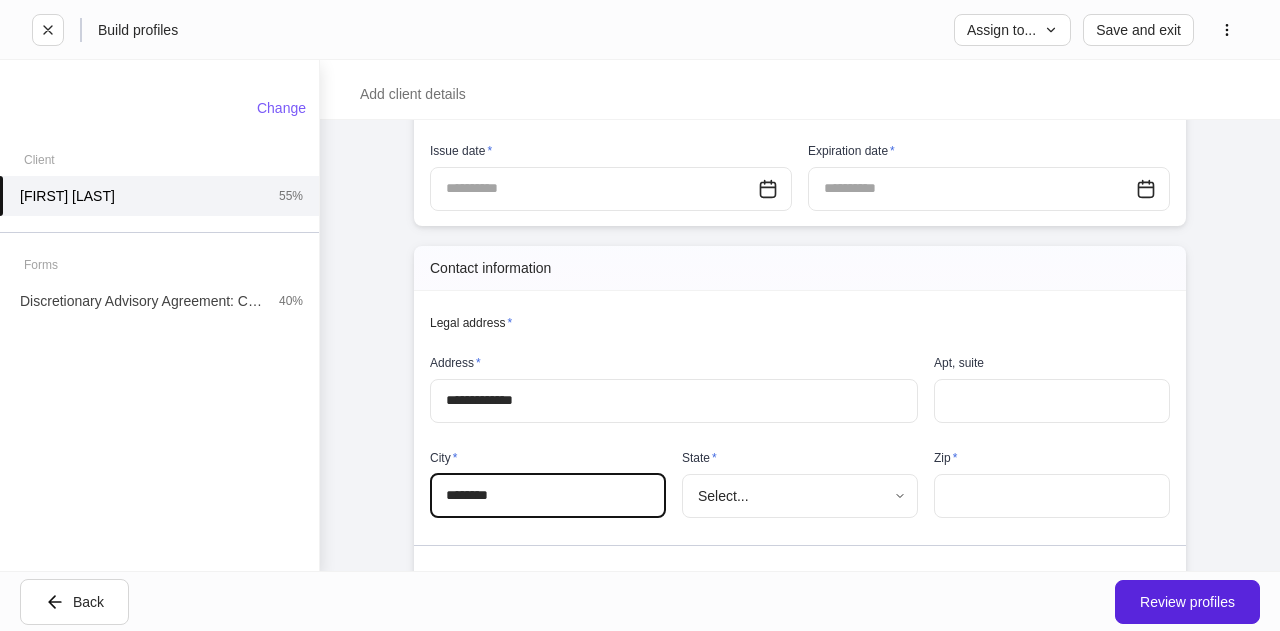 type on "********" 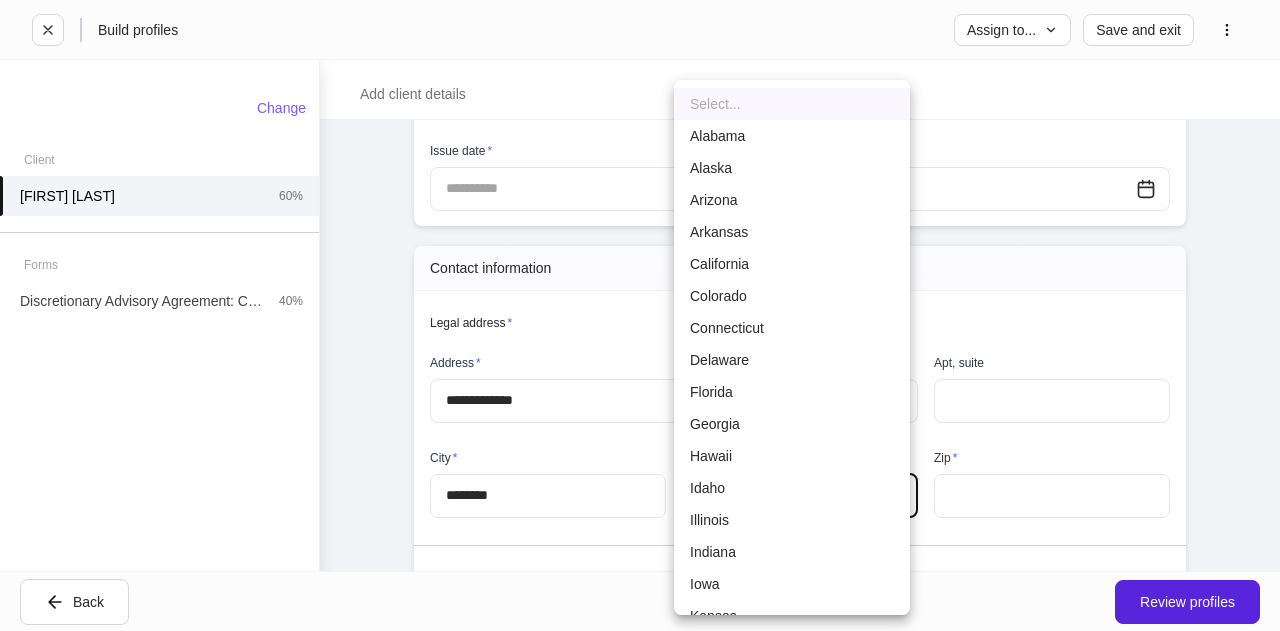 type 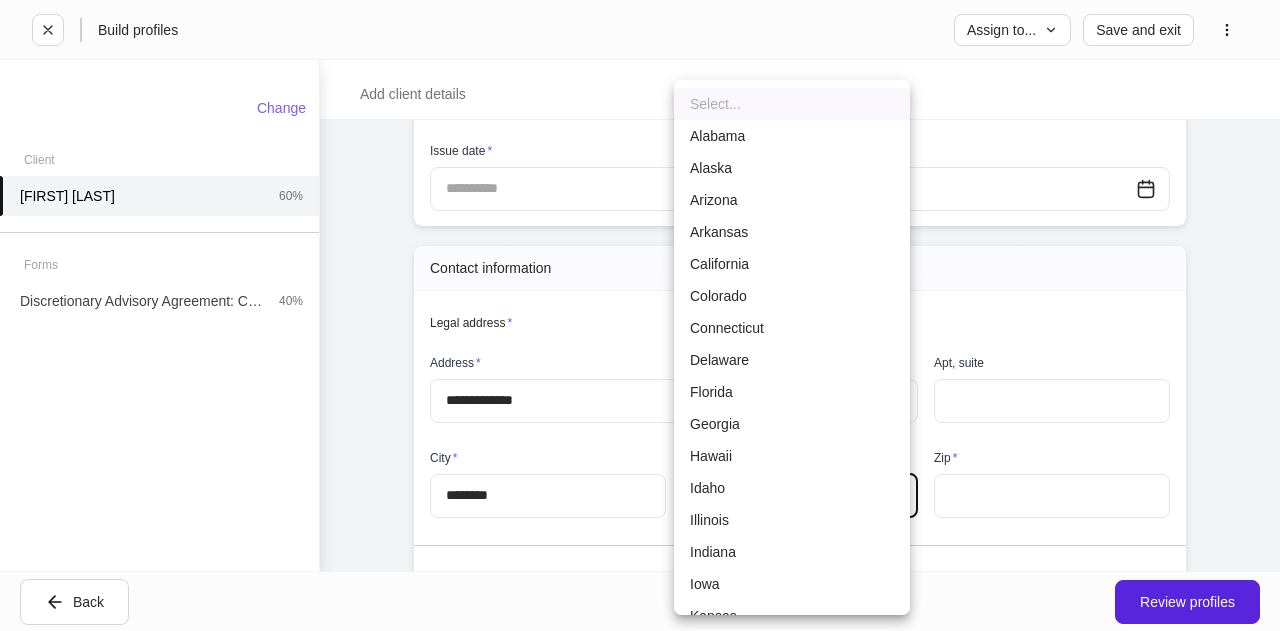type 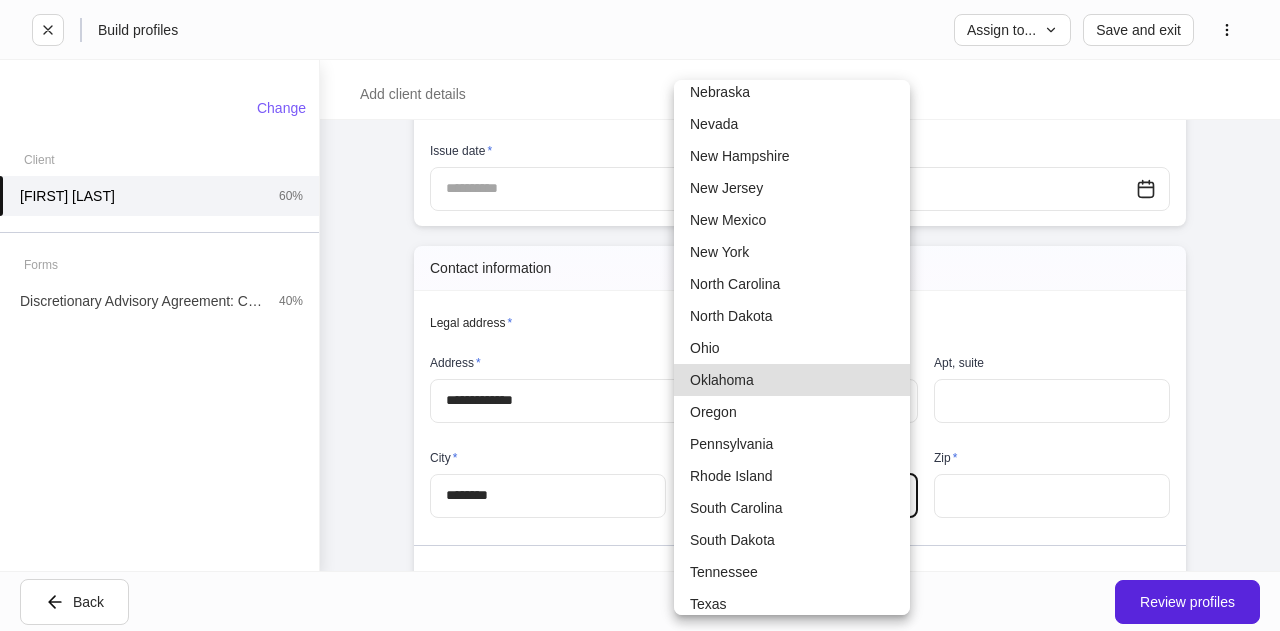 type on "**" 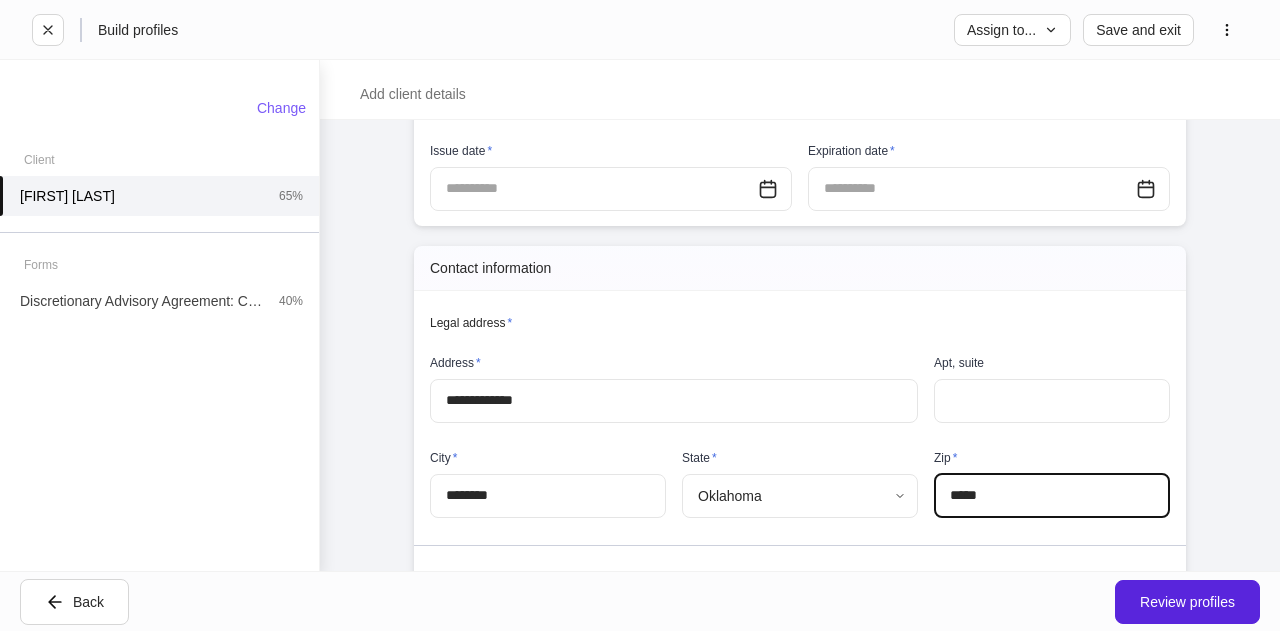 type on "*****" 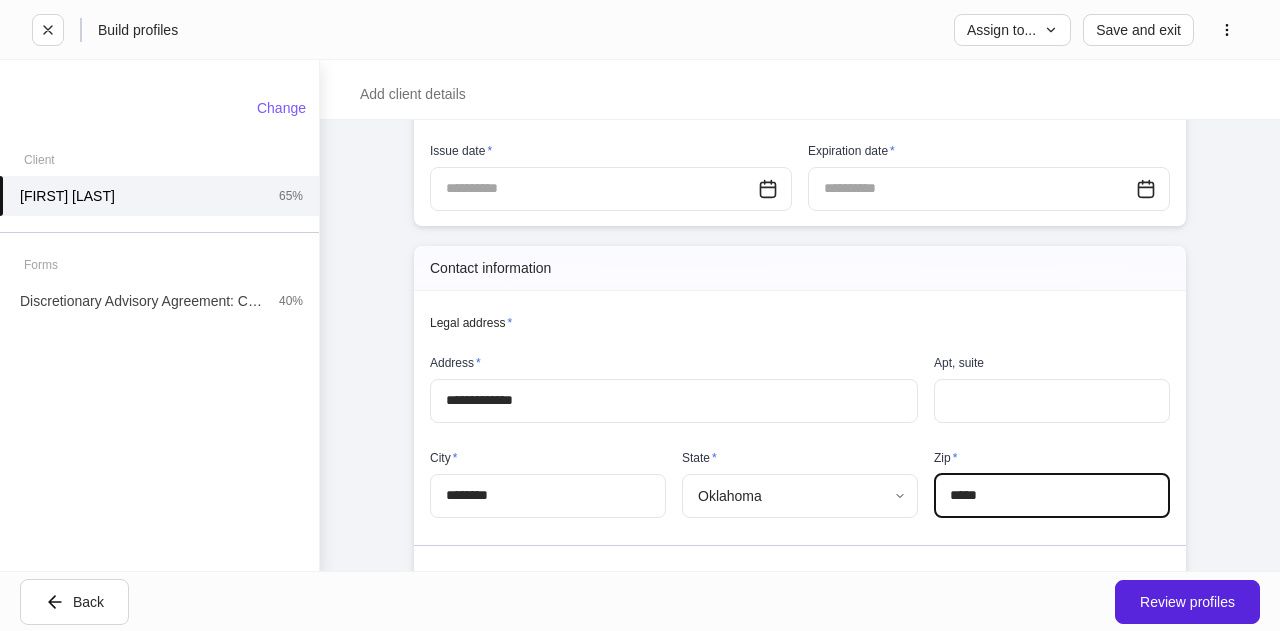 click at bounding box center [594, 189] 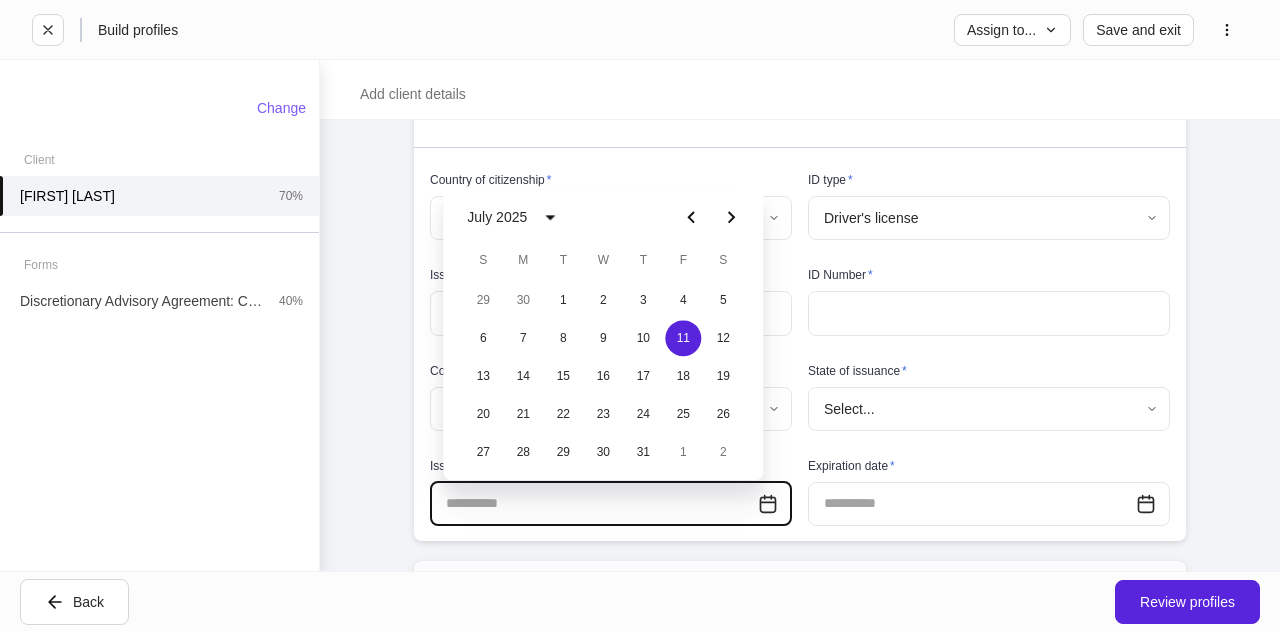 scroll, scrollTop: 402, scrollLeft: 0, axis: vertical 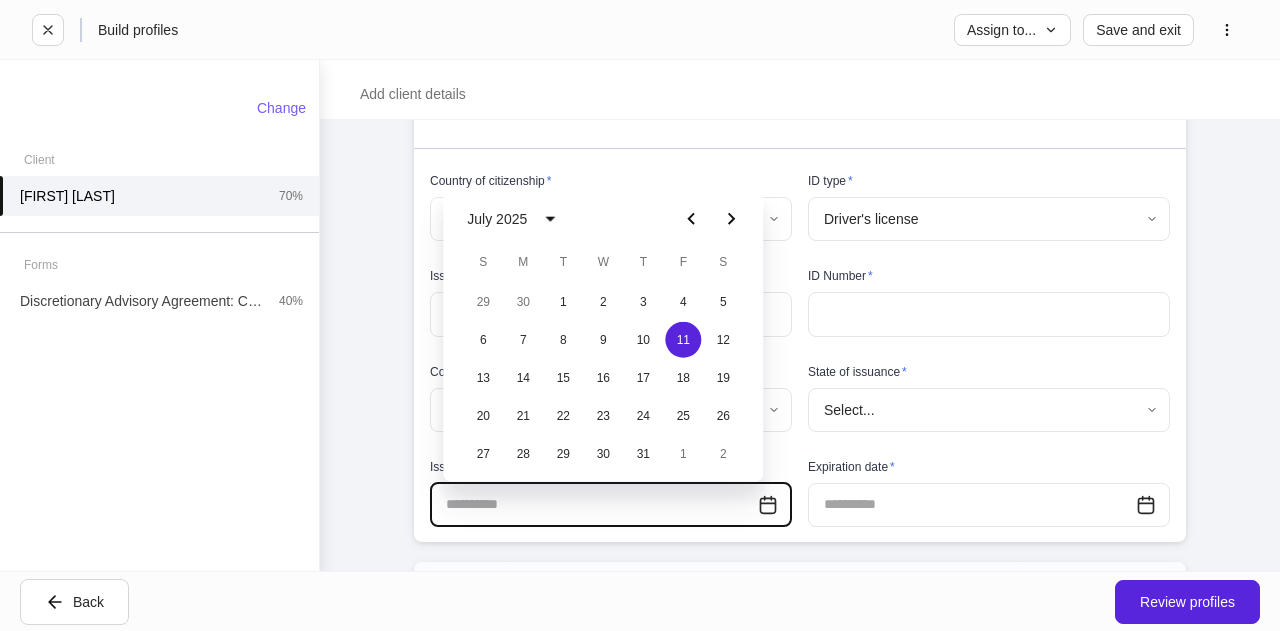 click on "**********" at bounding box center [800, 522] 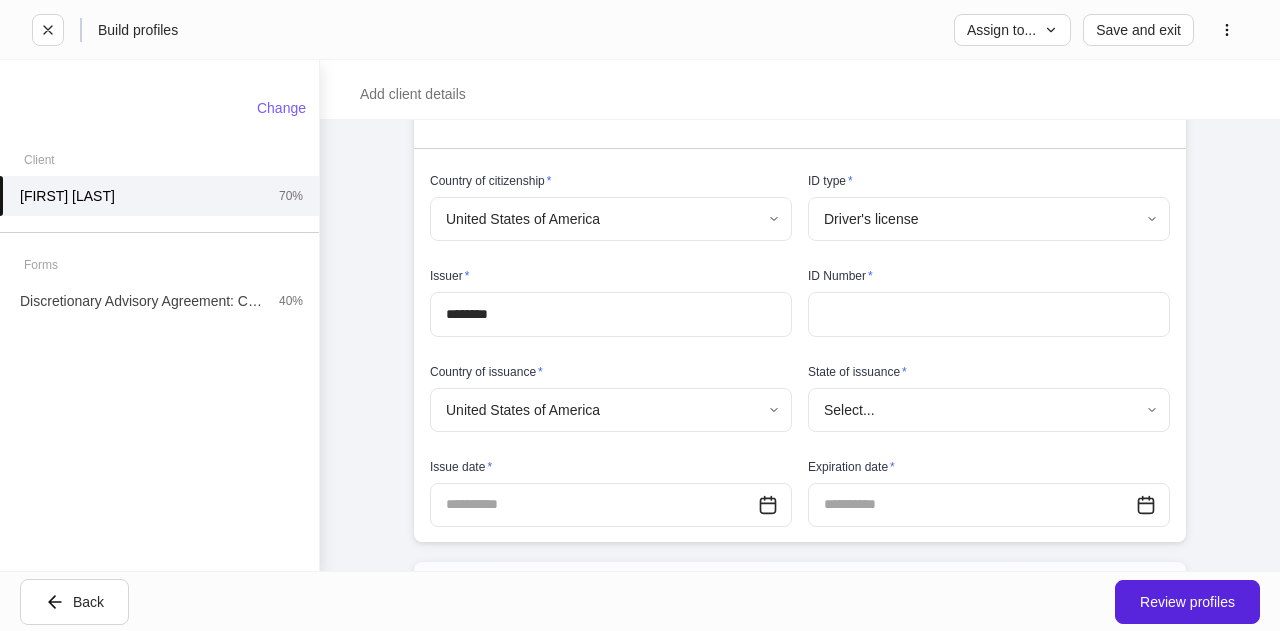click on "**********" at bounding box center [640, 315] 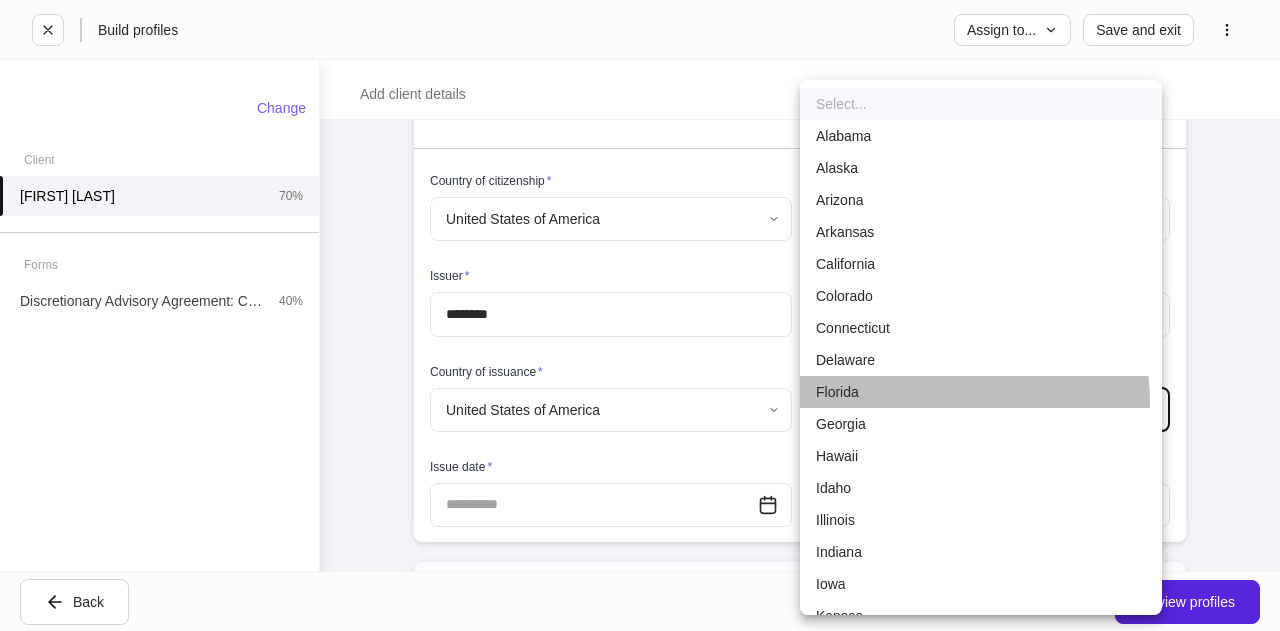 click on "Florida" at bounding box center (981, 392) 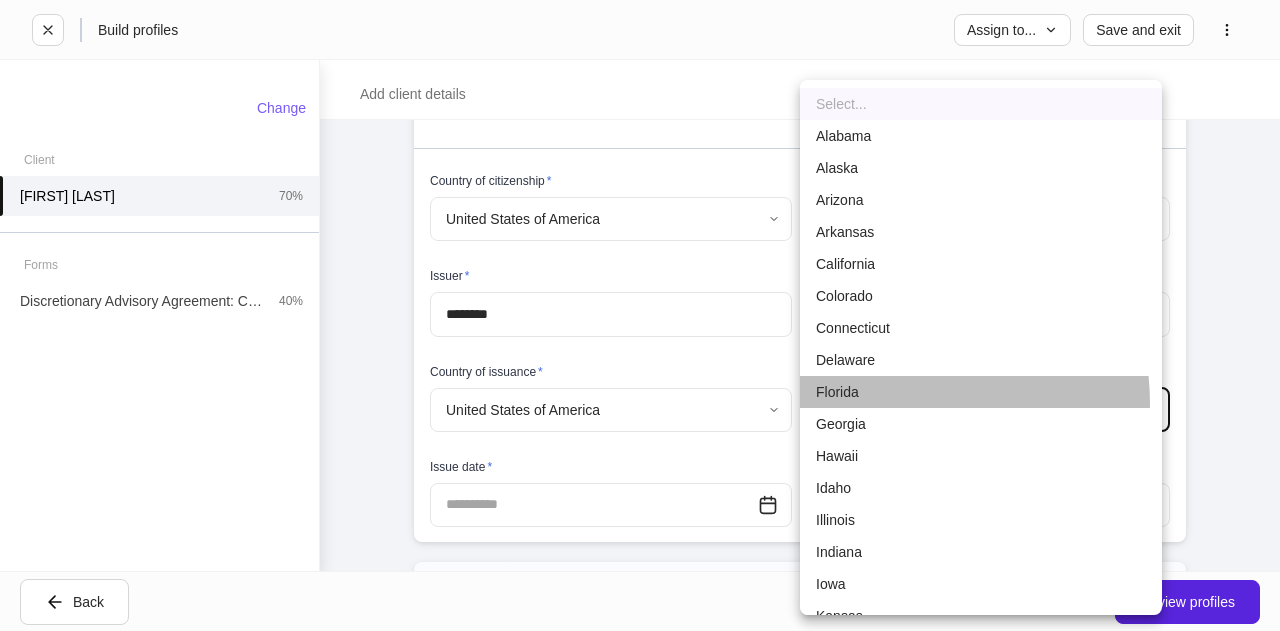type 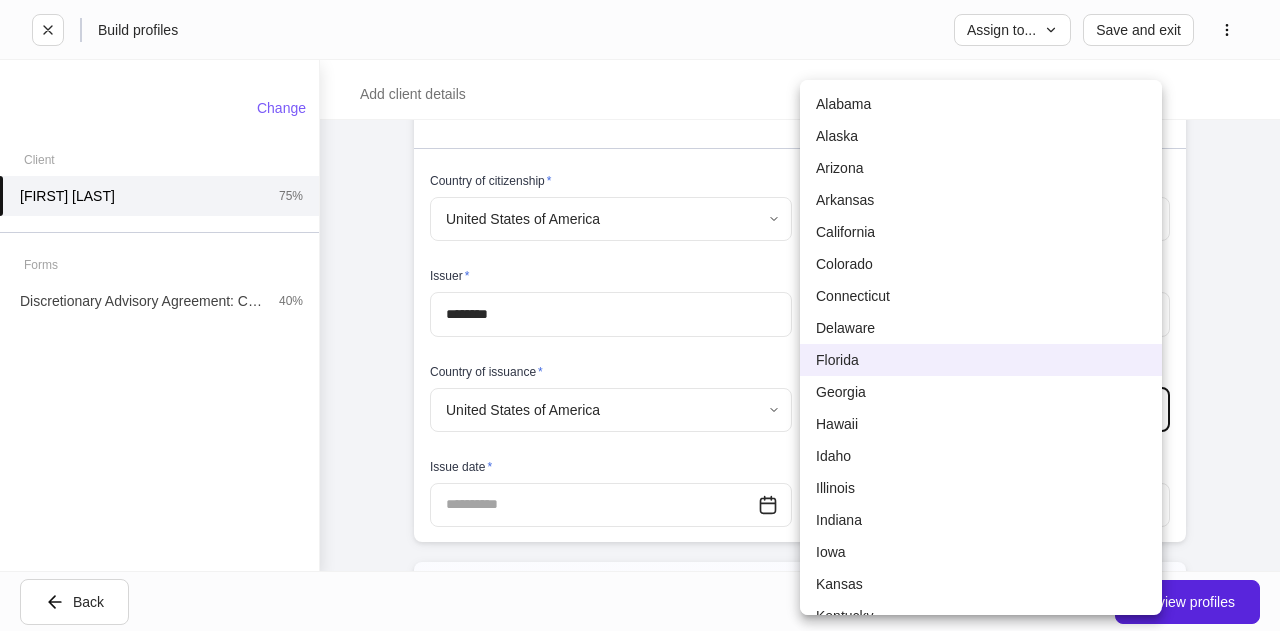 type 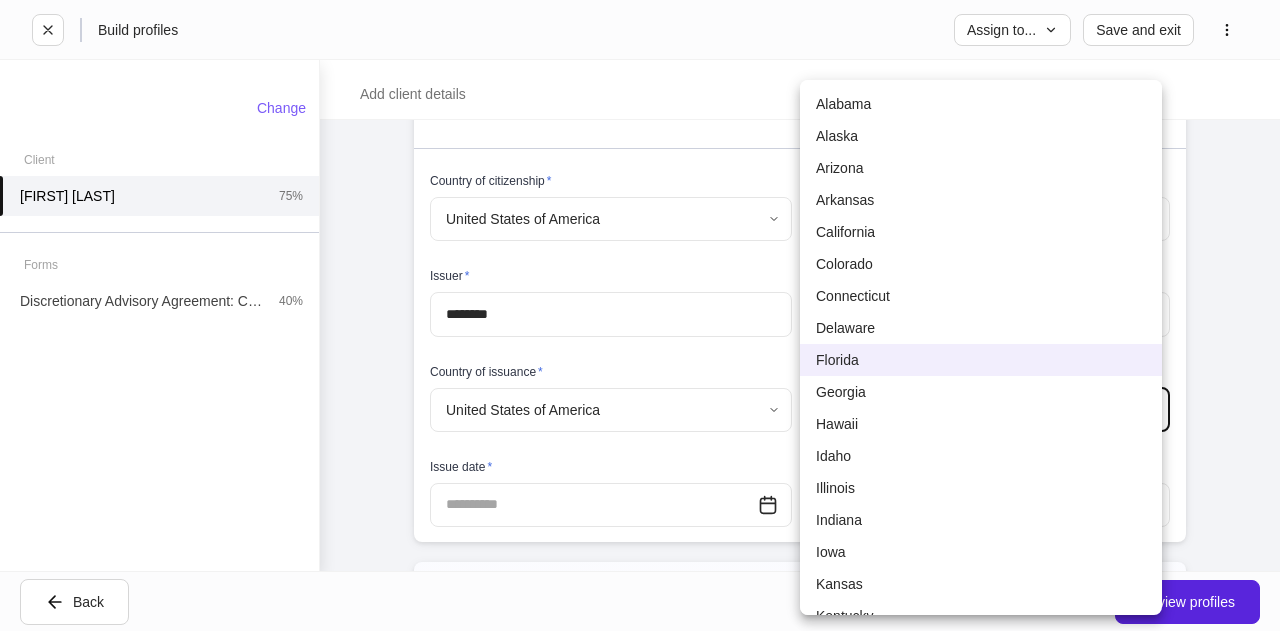 scroll, scrollTop: 844, scrollLeft: 0, axis: vertical 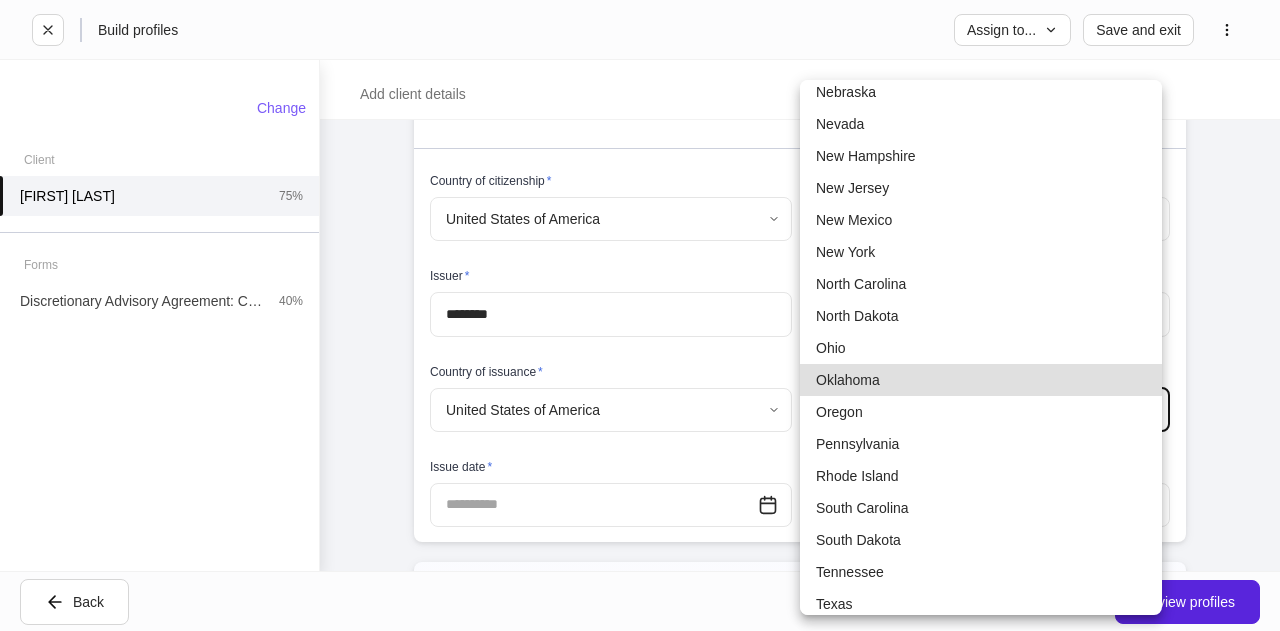 type on "**" 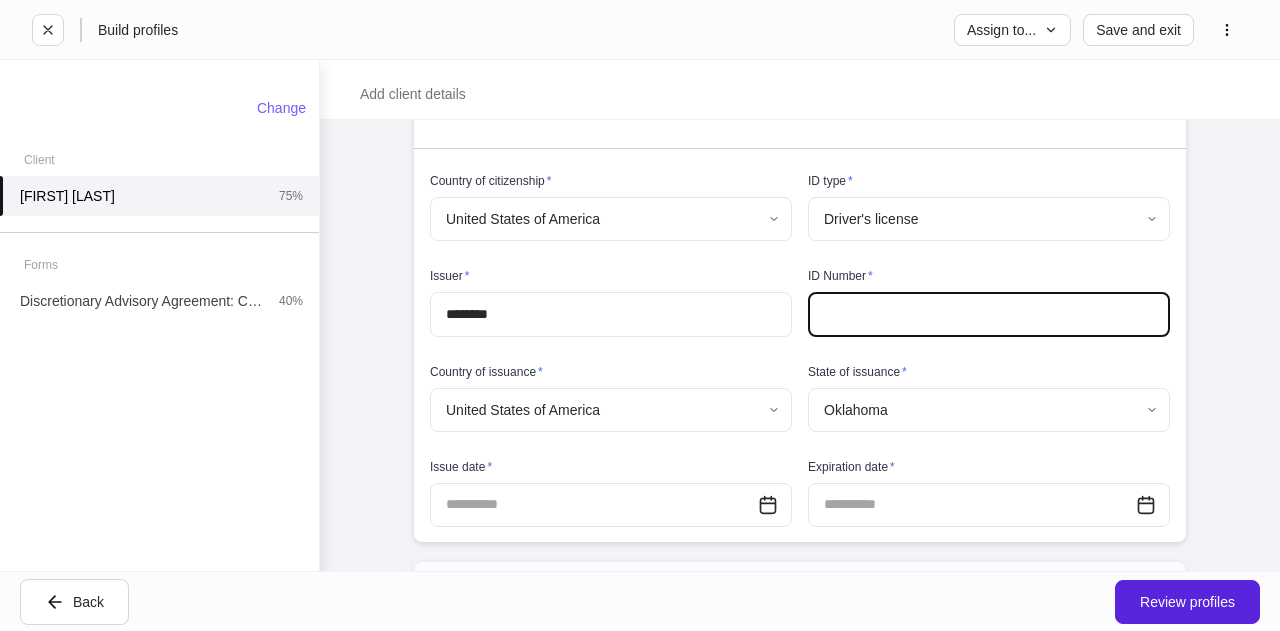 click at bounding box center [989, 314] 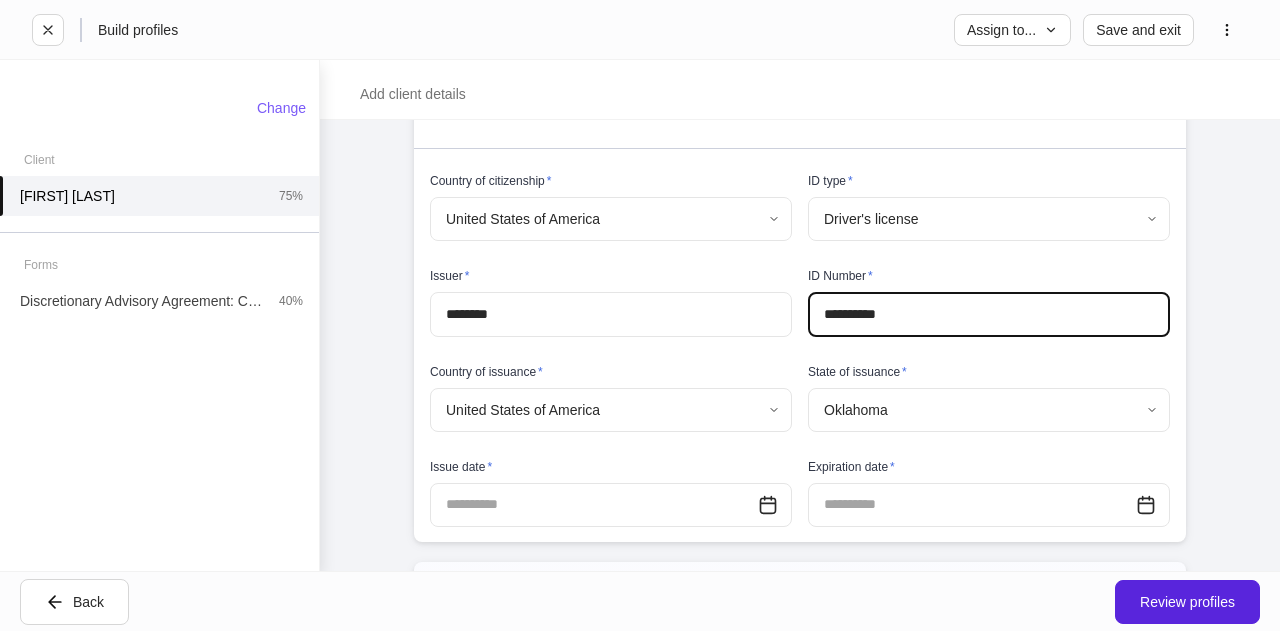 type on "**********" 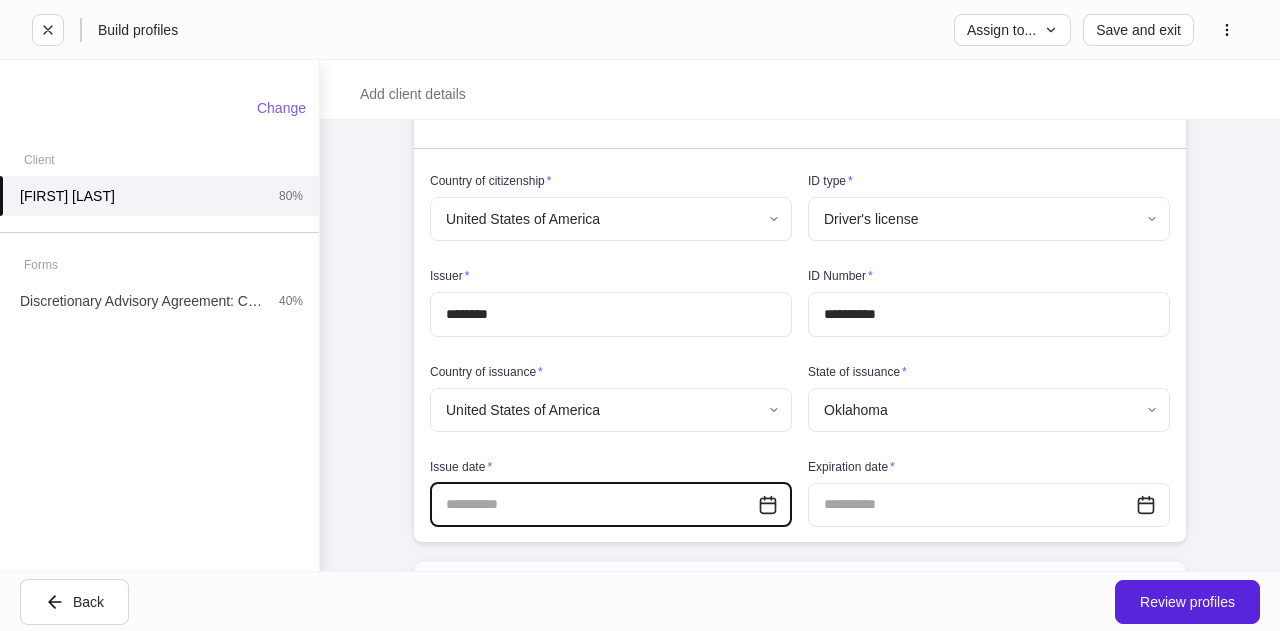 scroll, scrollTop: 876, scrollLeft: 0, axis: vertical 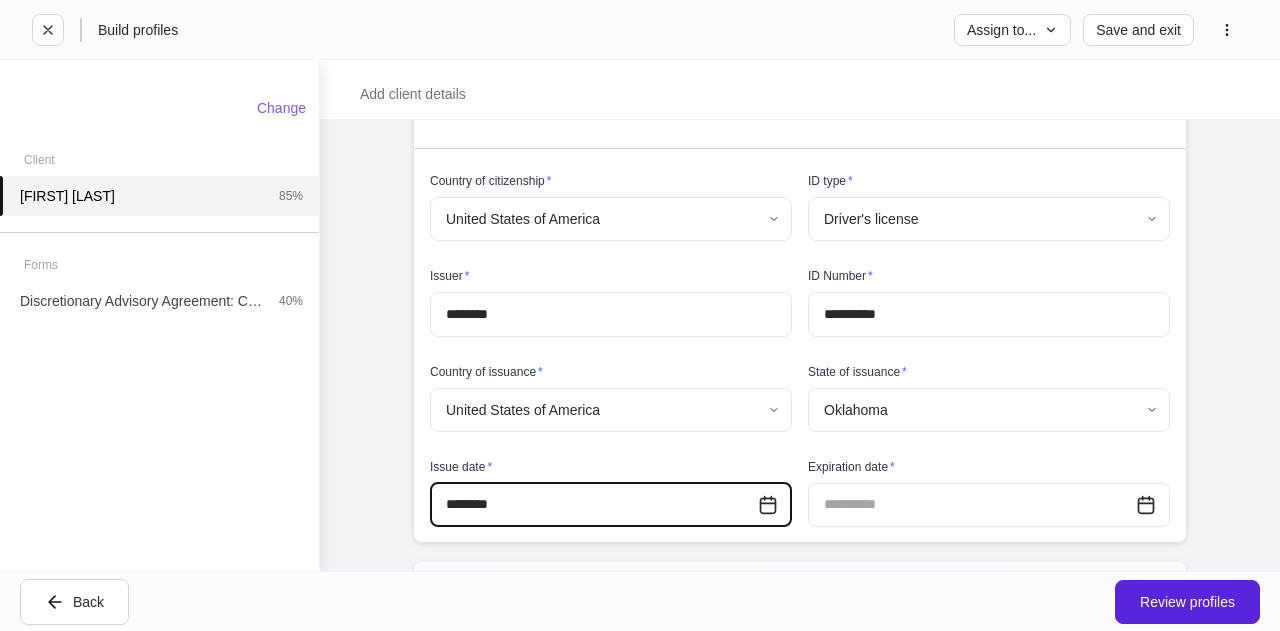 type on "**********" 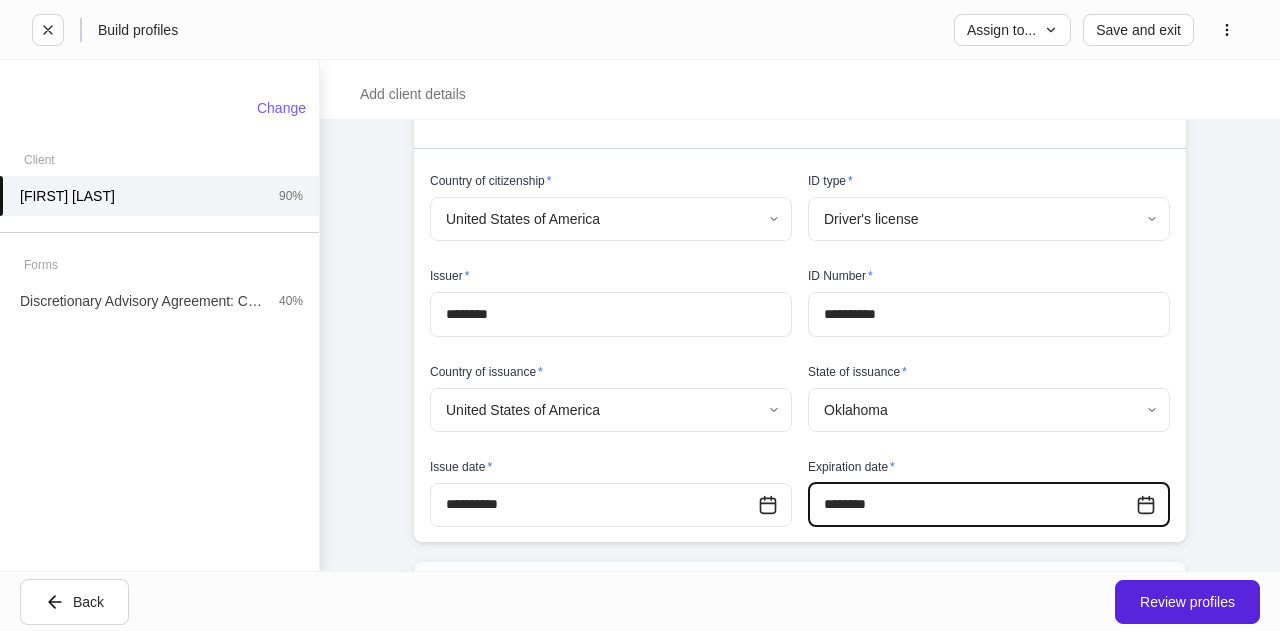 click on "**********" at bounding box center [800, 345] 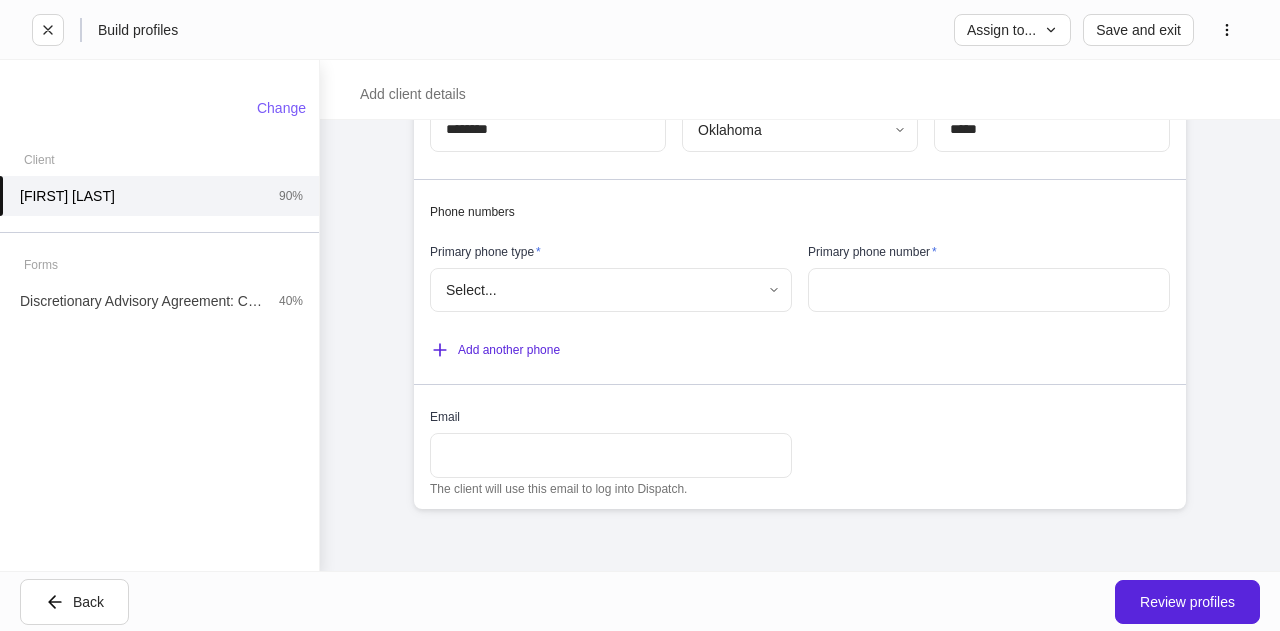 scroll, scrollTop: 1084, scrollLeft: 0, axis: vertical 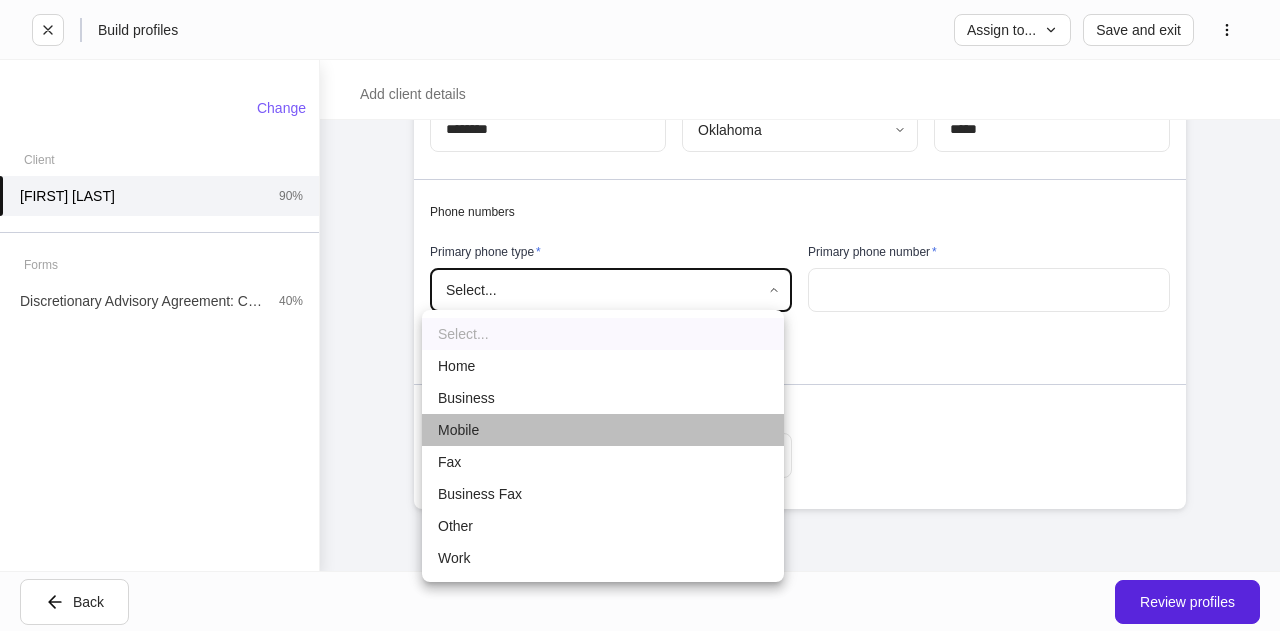 click on "Mobile" at bounding box center (603, 430) 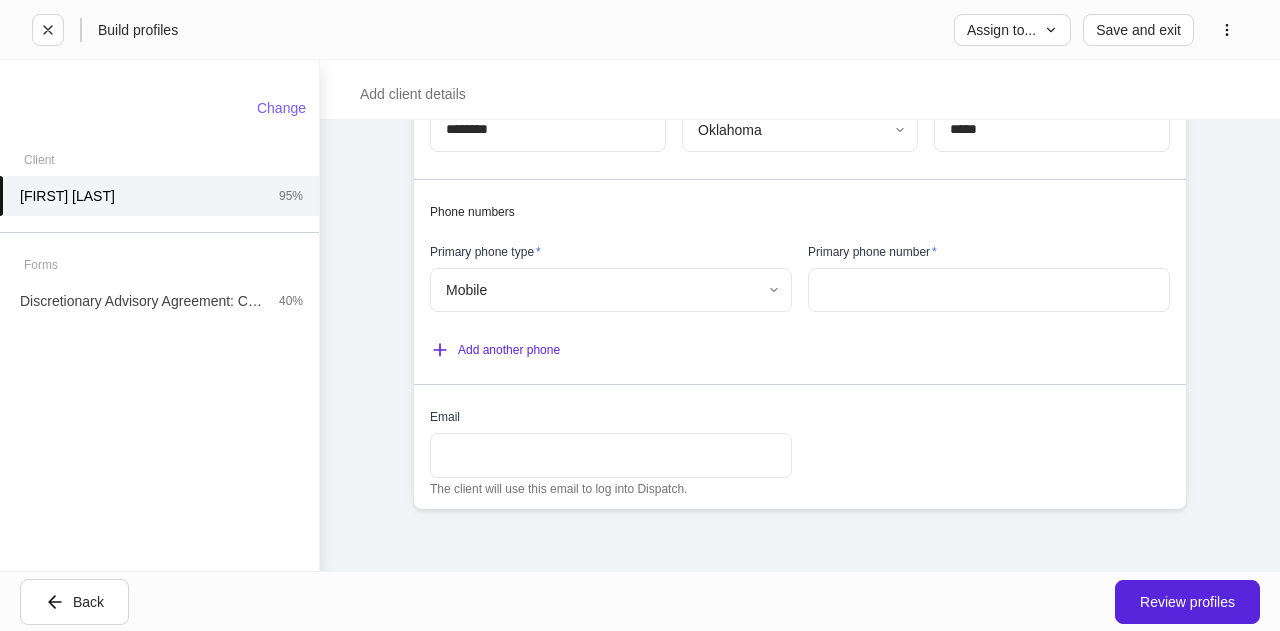 click at bounding box center [989, 290] 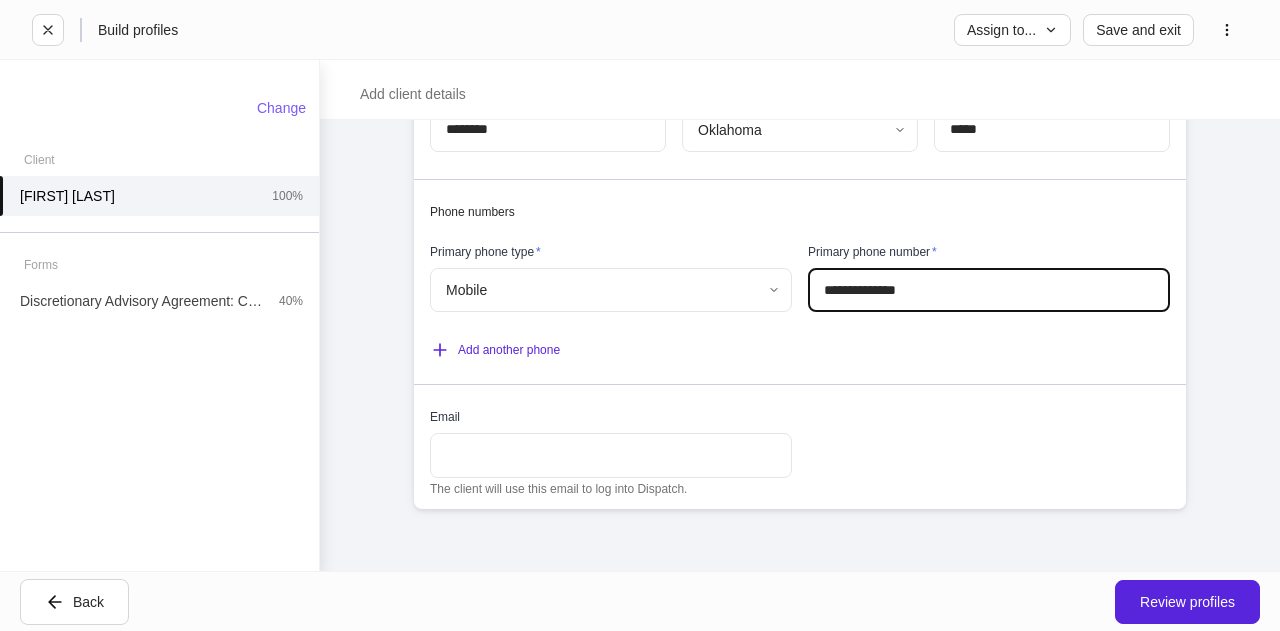 type on "**********" 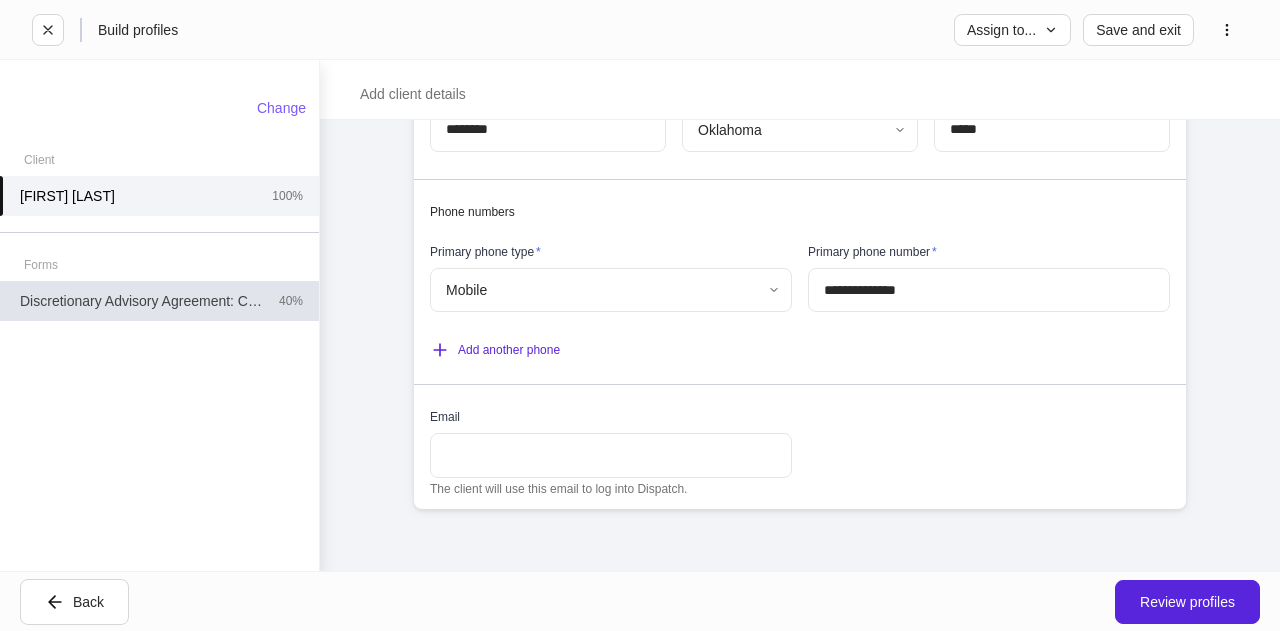 click on "Discretionary Advisory Agreement: Client Wrap Fee 40%" at bounding box center [159, 301] 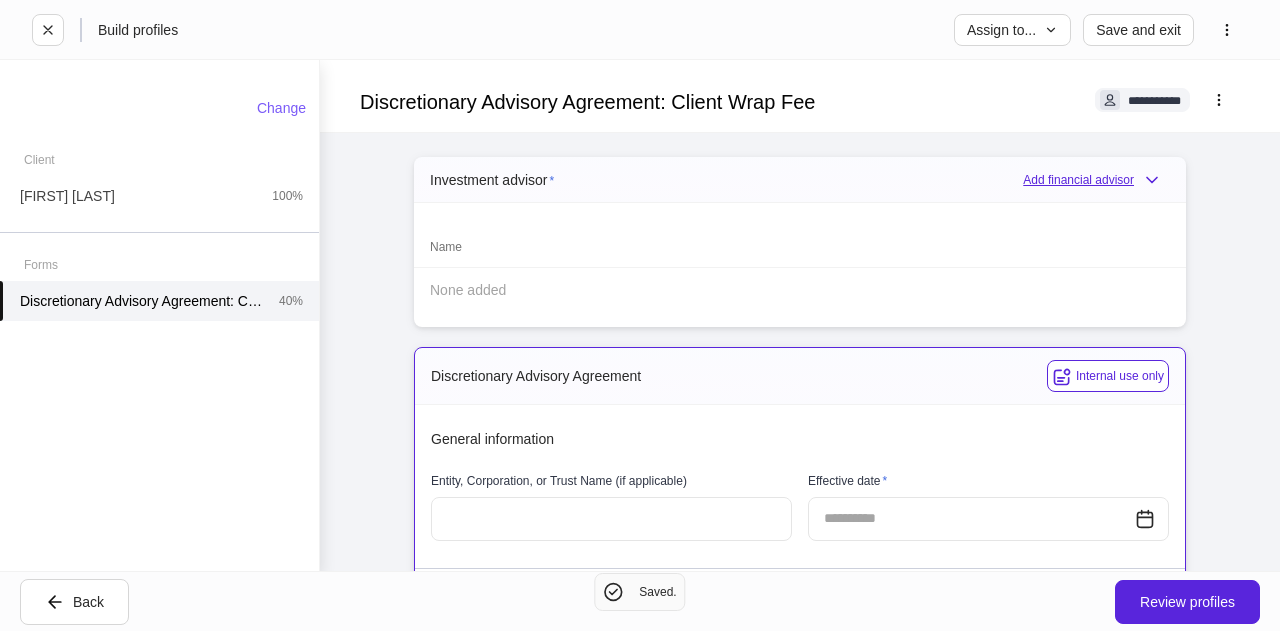 click on "Add financial advisor" at bounding box center (1096, 180) 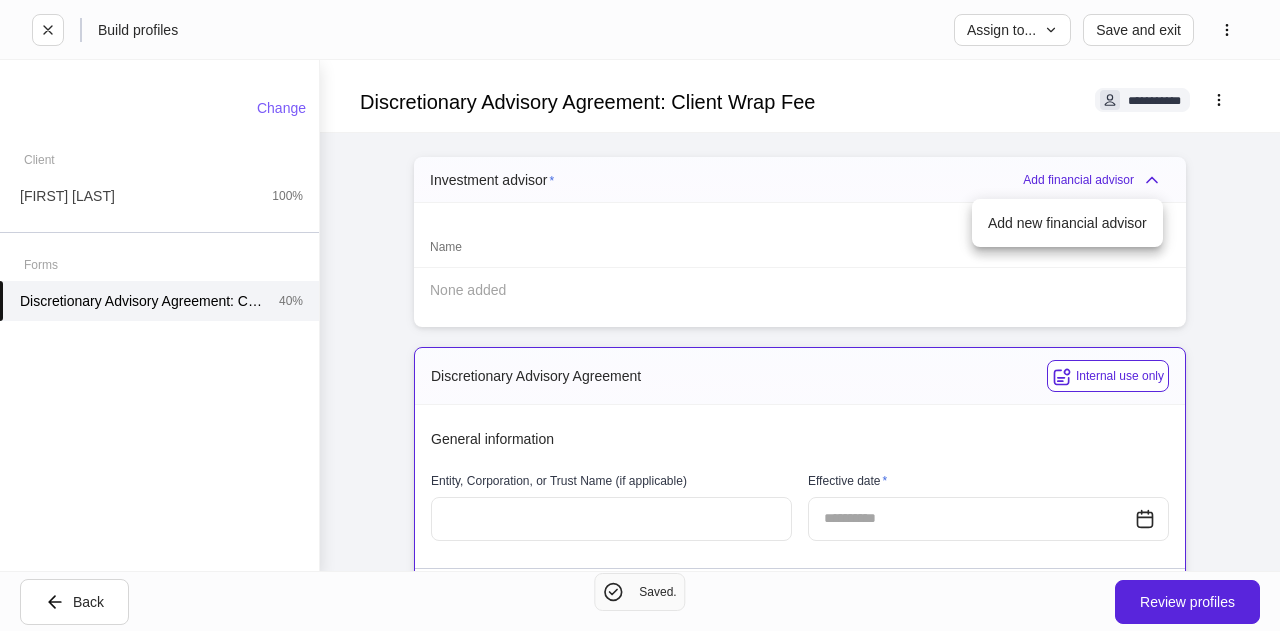 click on "Add new financial advisor" at bounding box center [1067, 223] 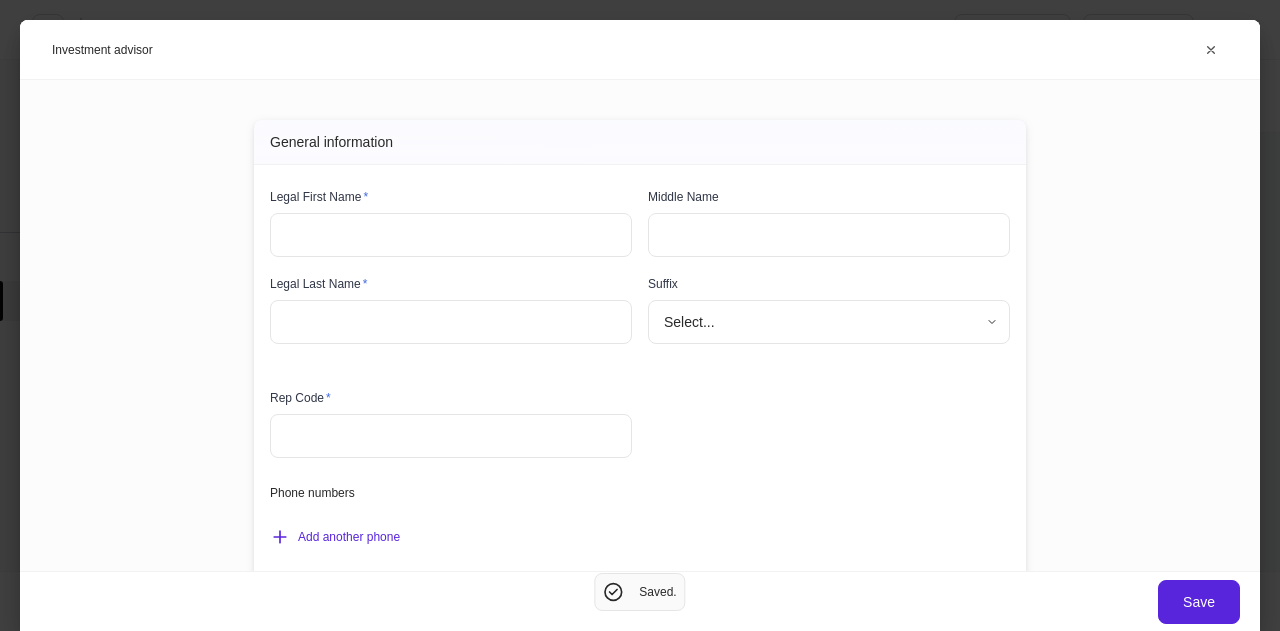 click at bounding box center (451, 235) 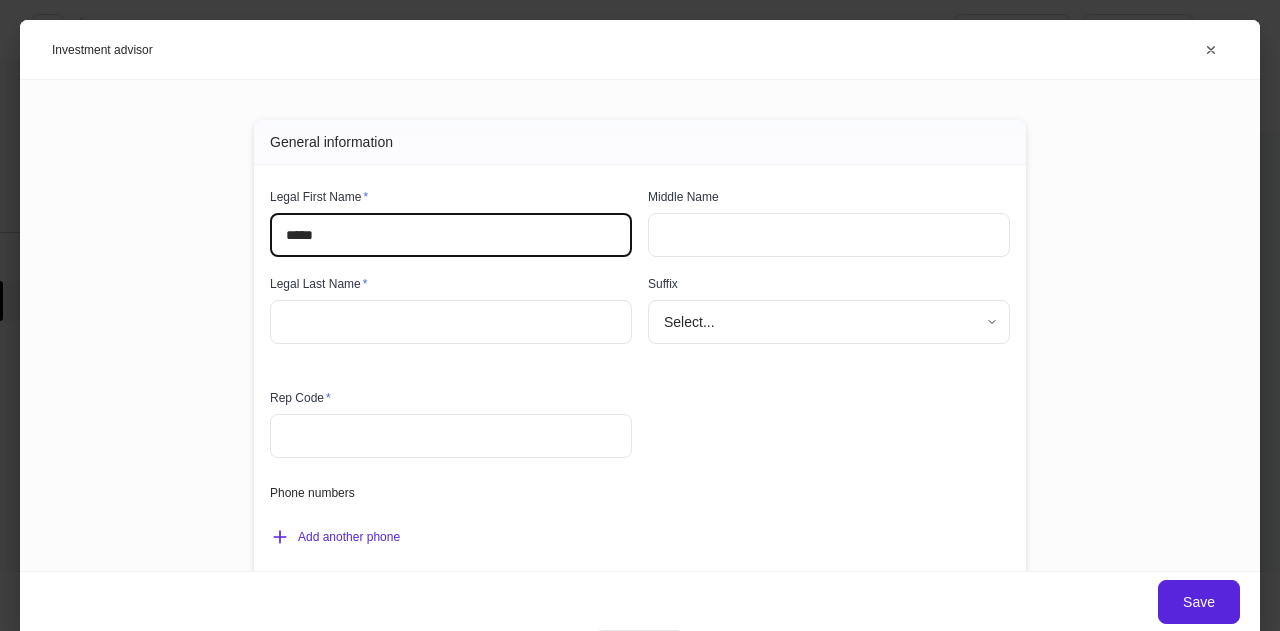 type on "*****" 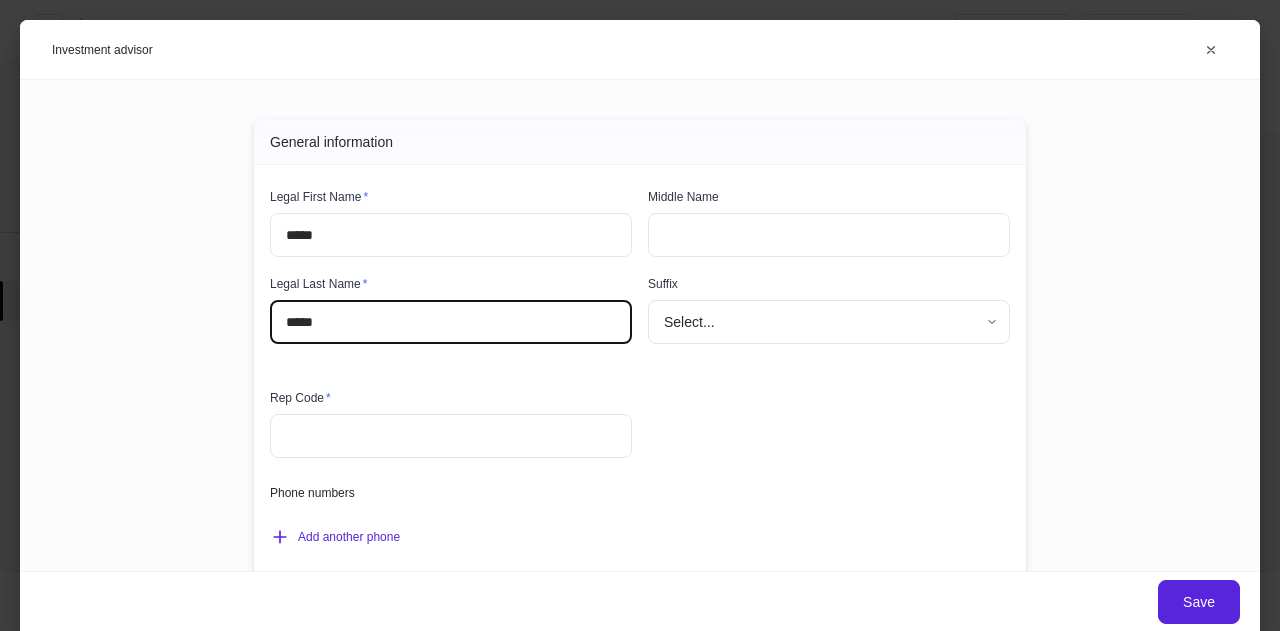 type on "*****" 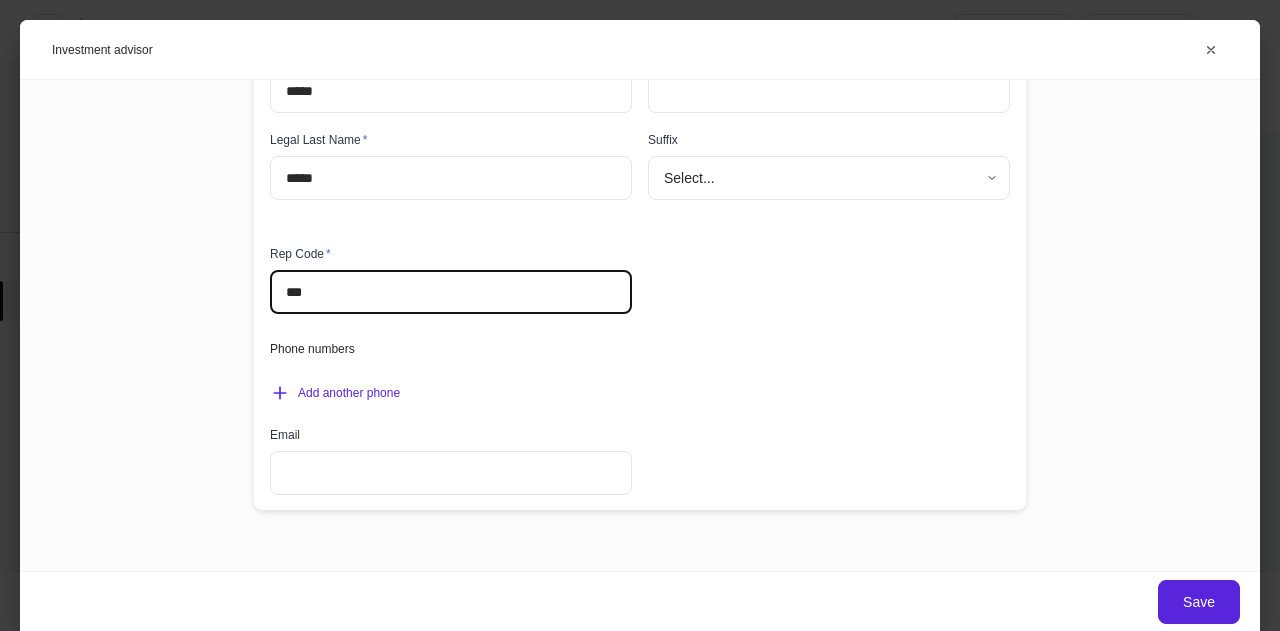 scroll, scrollTop: 163, scrollLeft: 0, axis: vertical 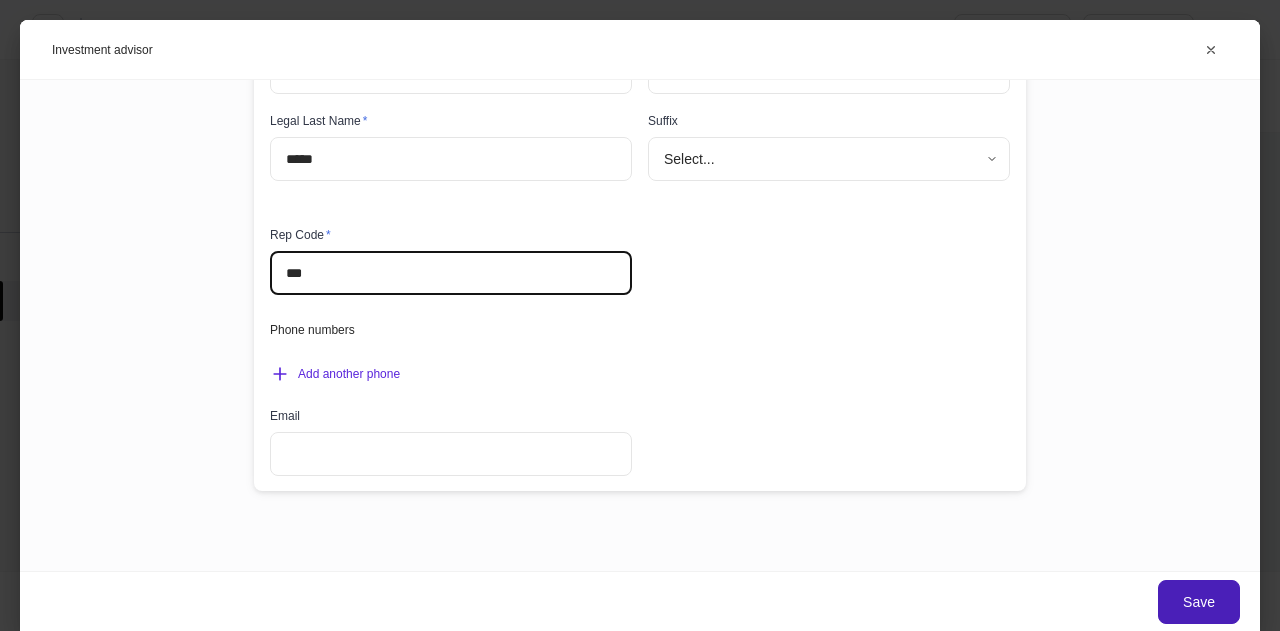 type on "***" 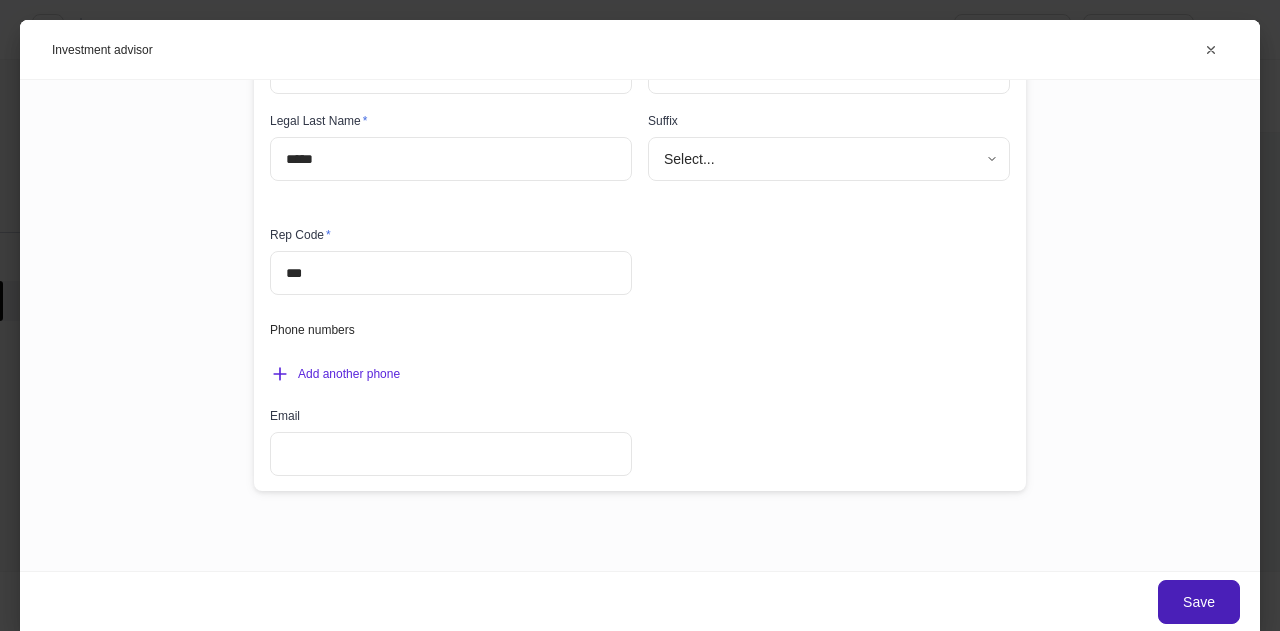 click on "Save" at bounding box center (1199, 602) 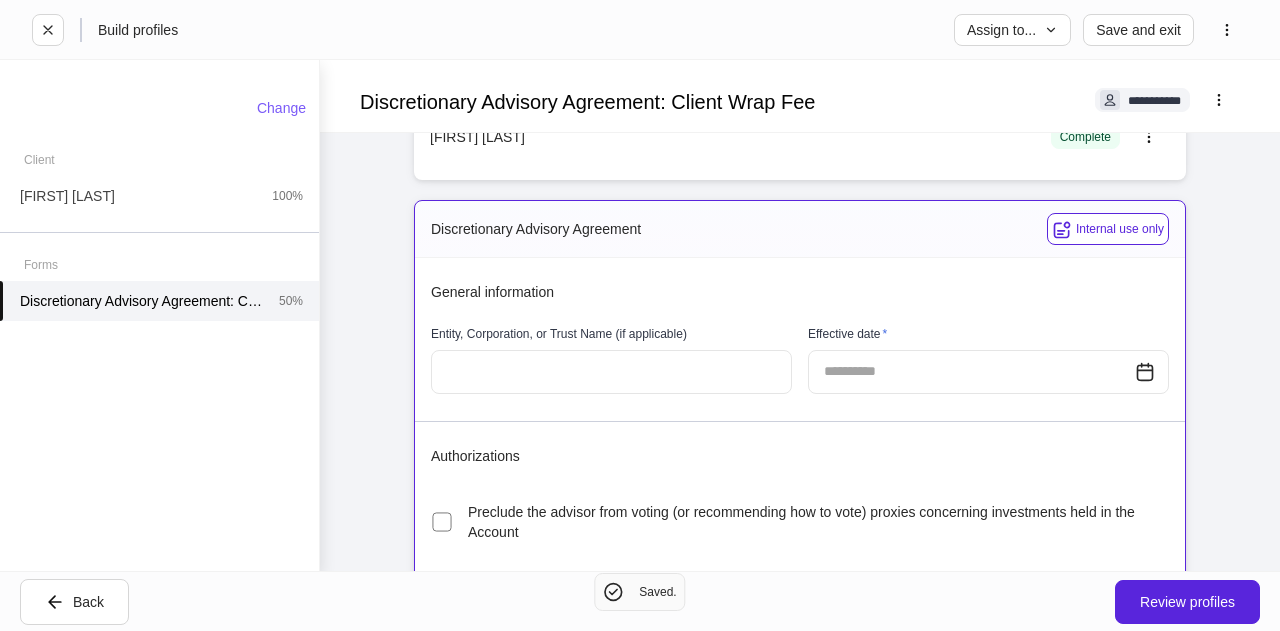 scroll, scrollTop: 164, scrollLeft: 0, axis: vertical 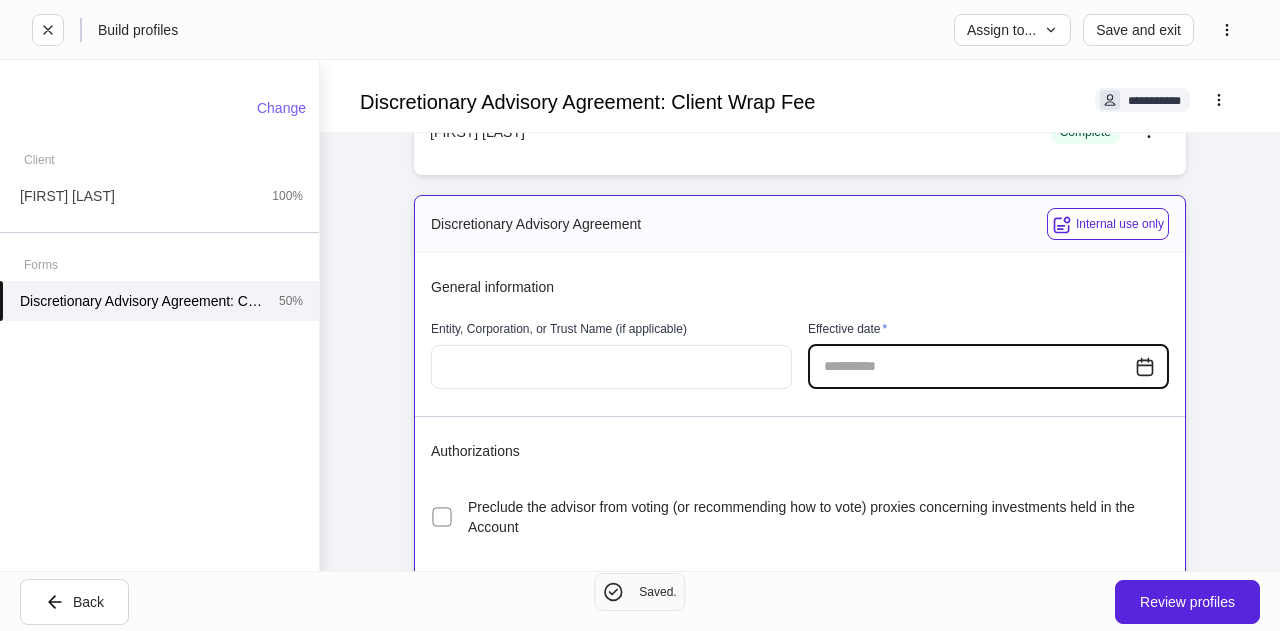 click at bounding box center (971, 367) 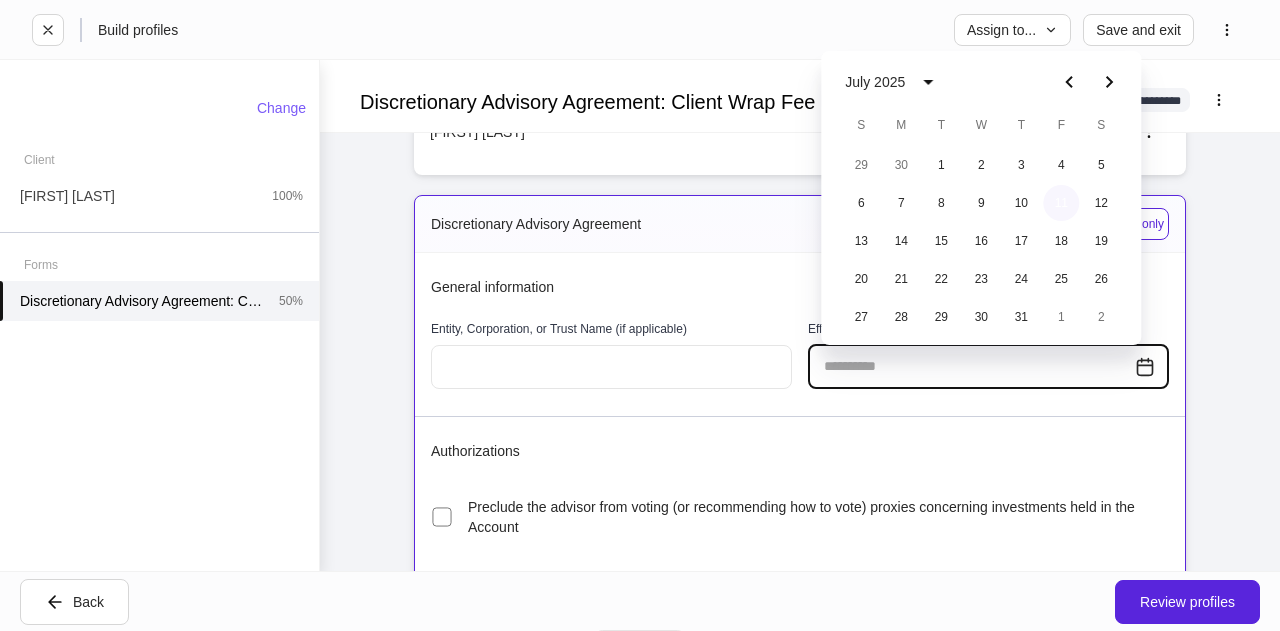 click on "11" at bounding box center [1061, 203] 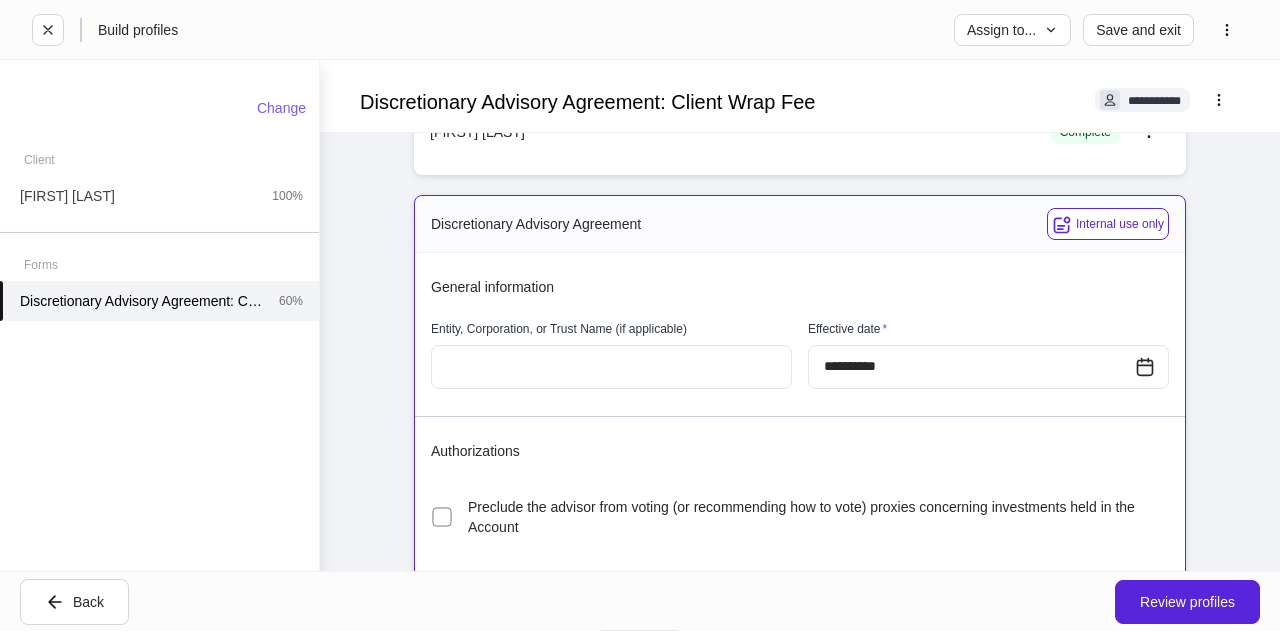 type on "**********" 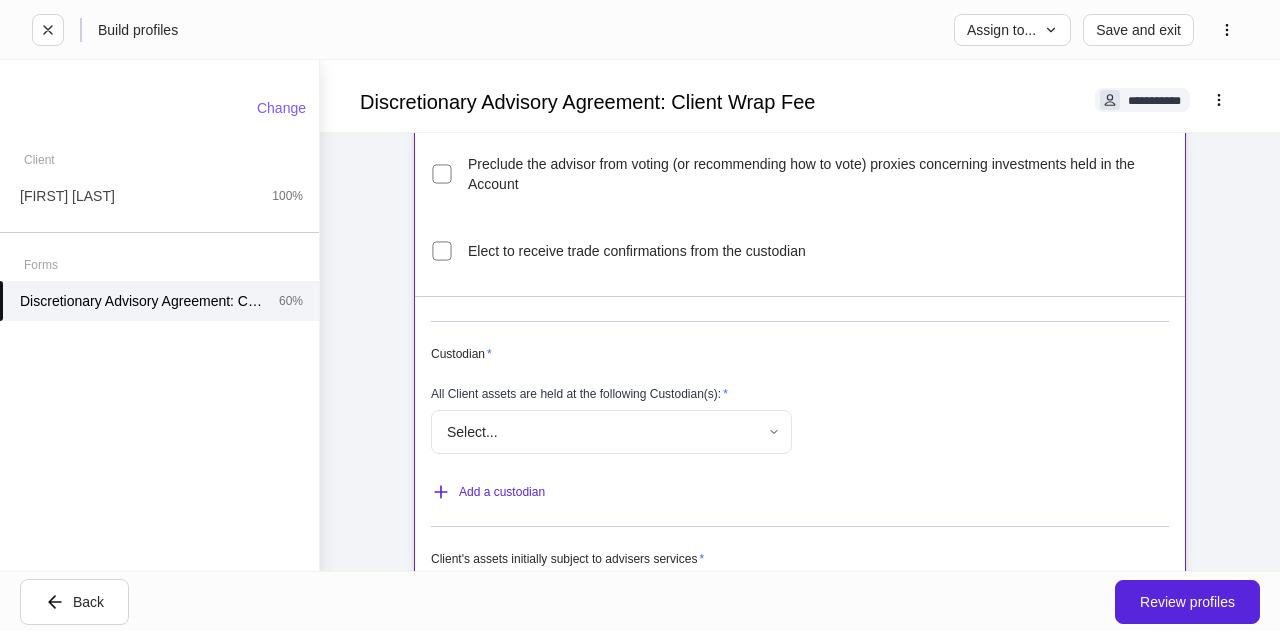 scroll, scrollTop: 515, scrollLeft: 0, axis: vertical 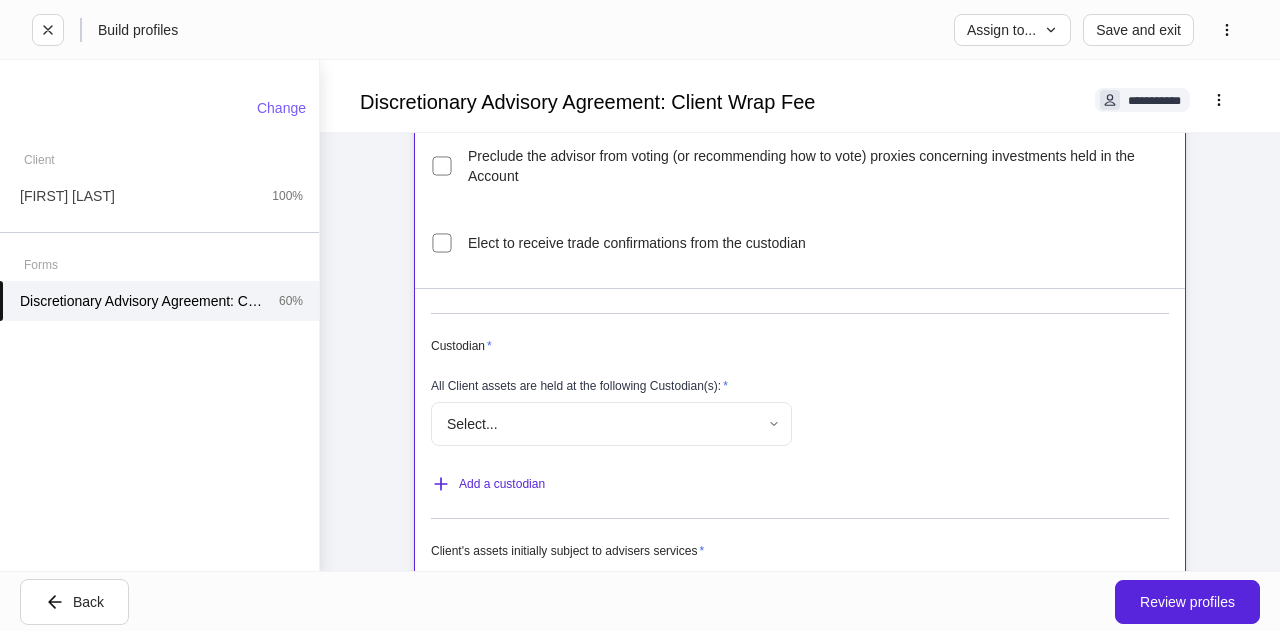 click on "**********" at bounding box center (640, 315) 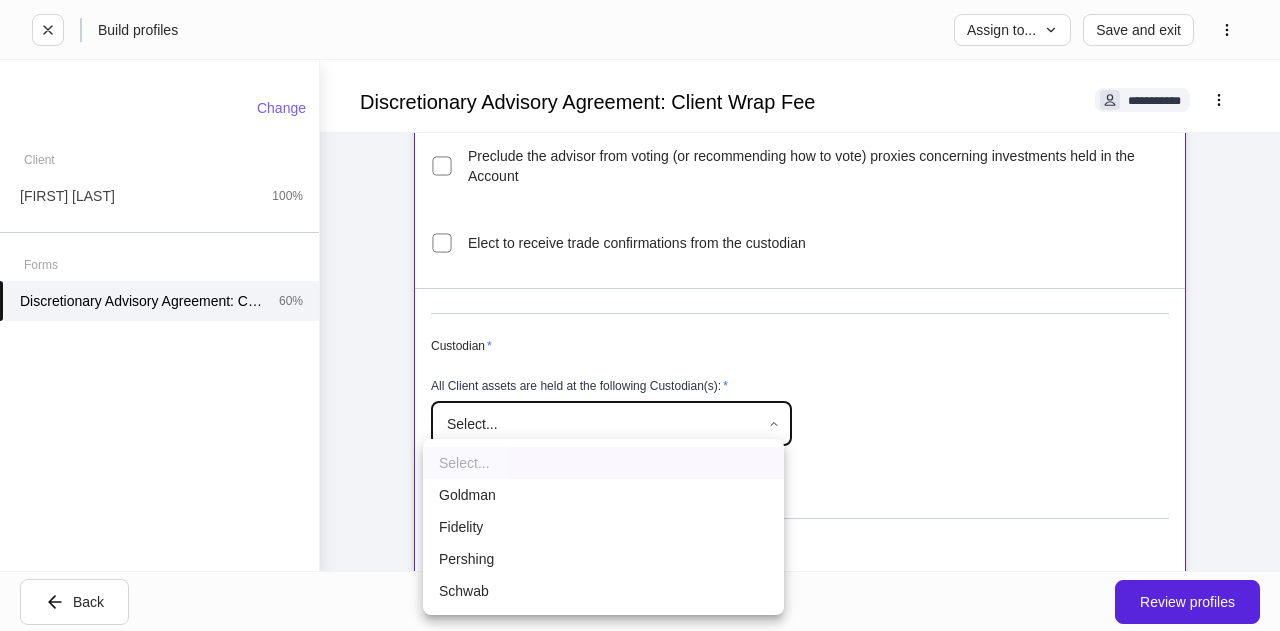 click on "Goldman" at bounding box center [603, 495] 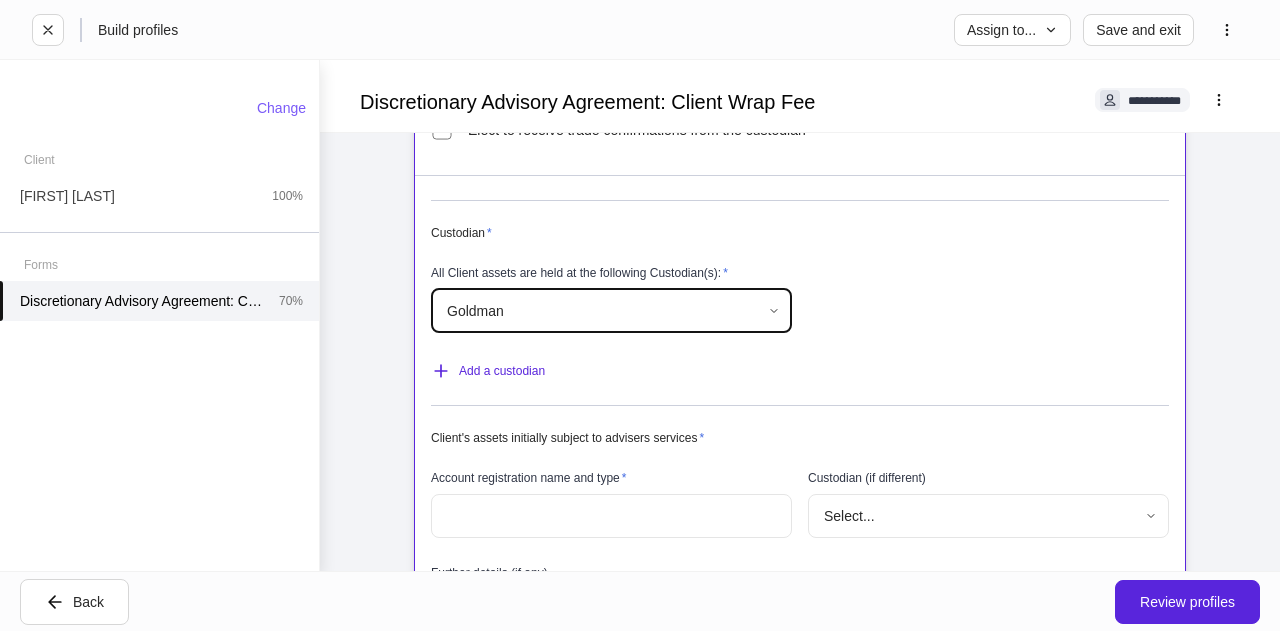 scroll, scrollTop: 629, scrollLeft: 0, axis: vertical 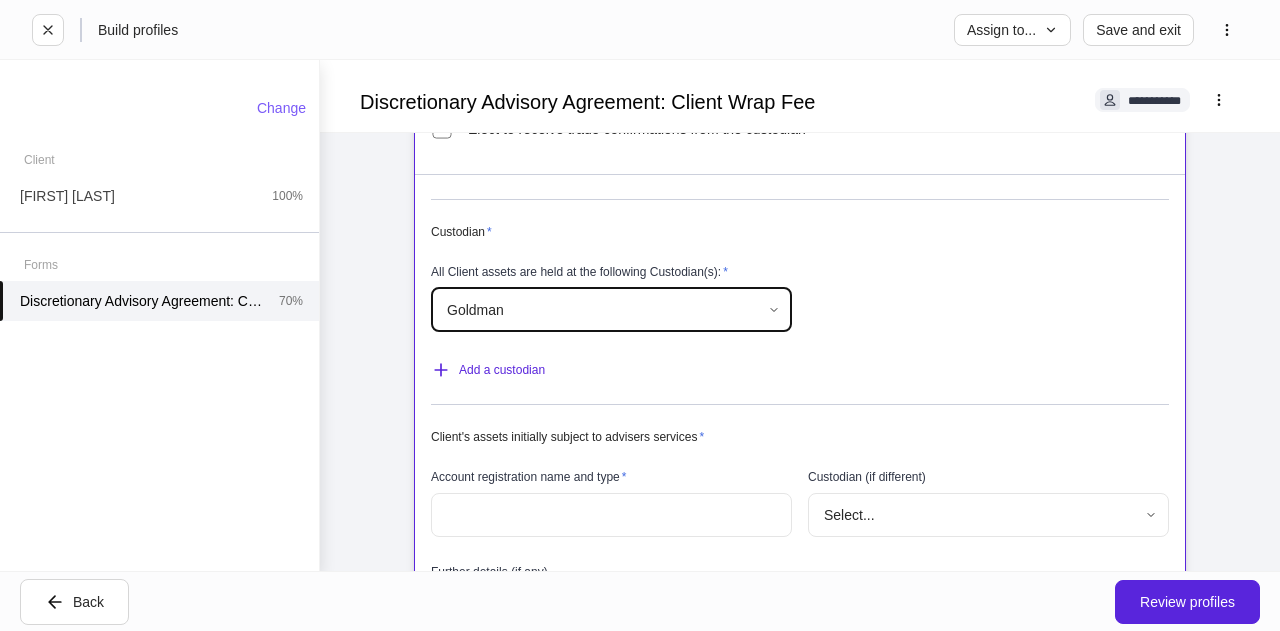 click at bounding box center [611, 515] 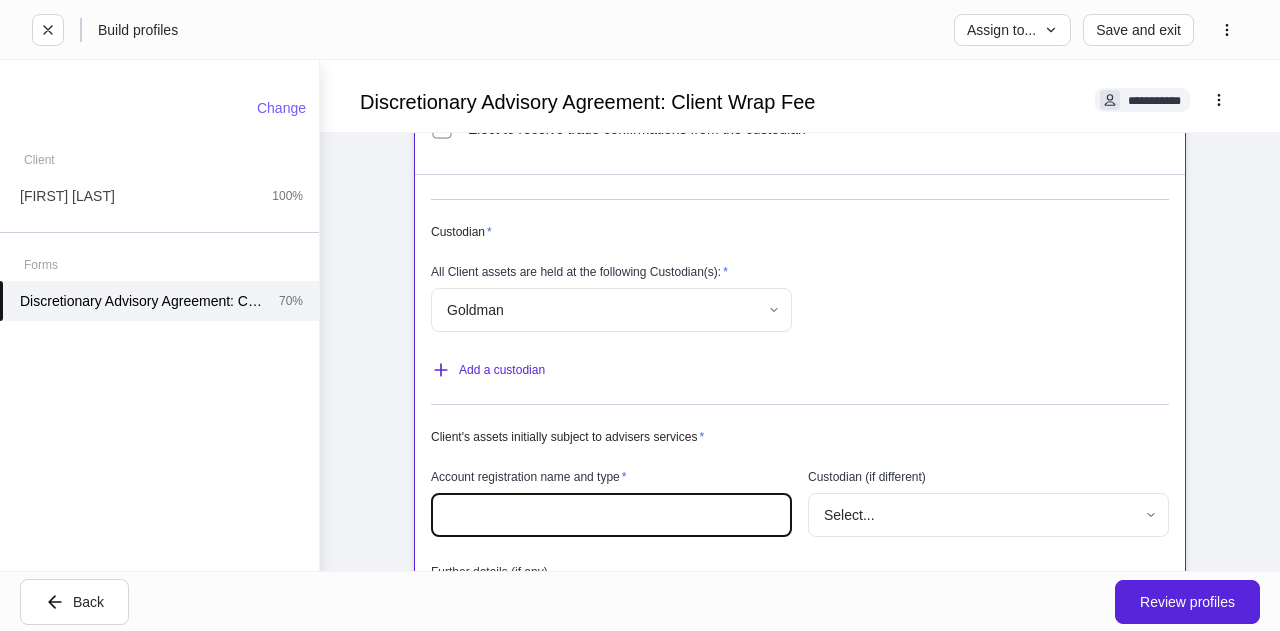 click at bounding box center [611, 515] 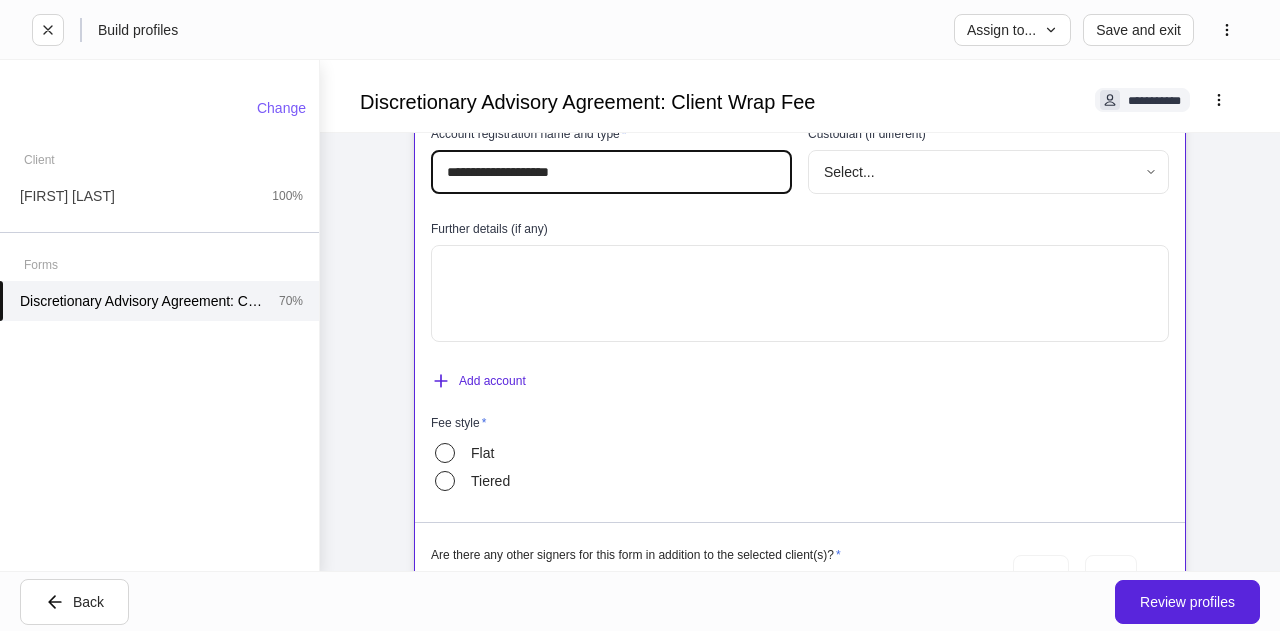 scroll, scrollTop: 973, scrollLeft: 0, axis: vertical 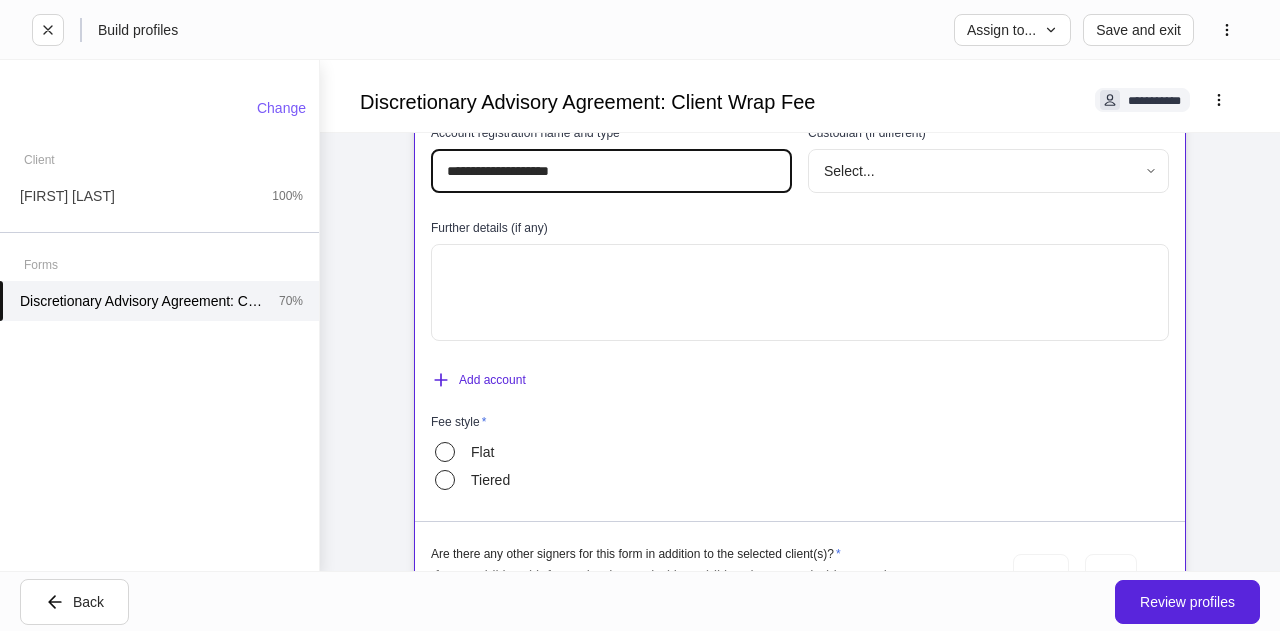 type on "**********" 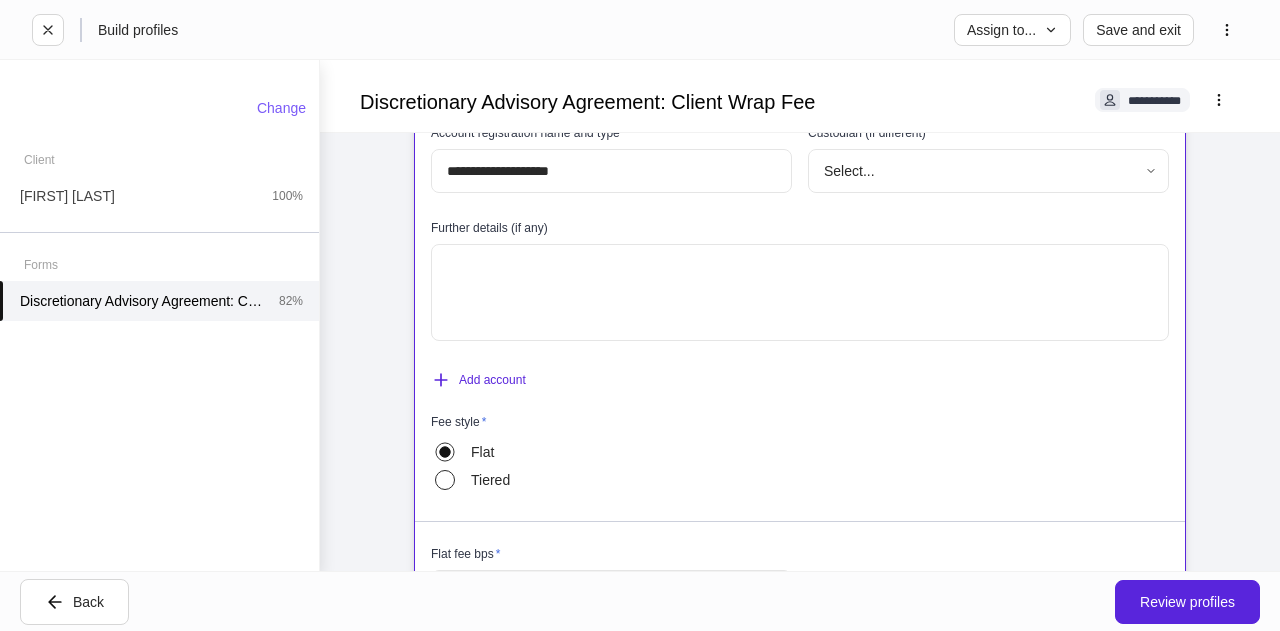 scroll, scrollTop: 1127, scrollLeft: 0, axis: vertical 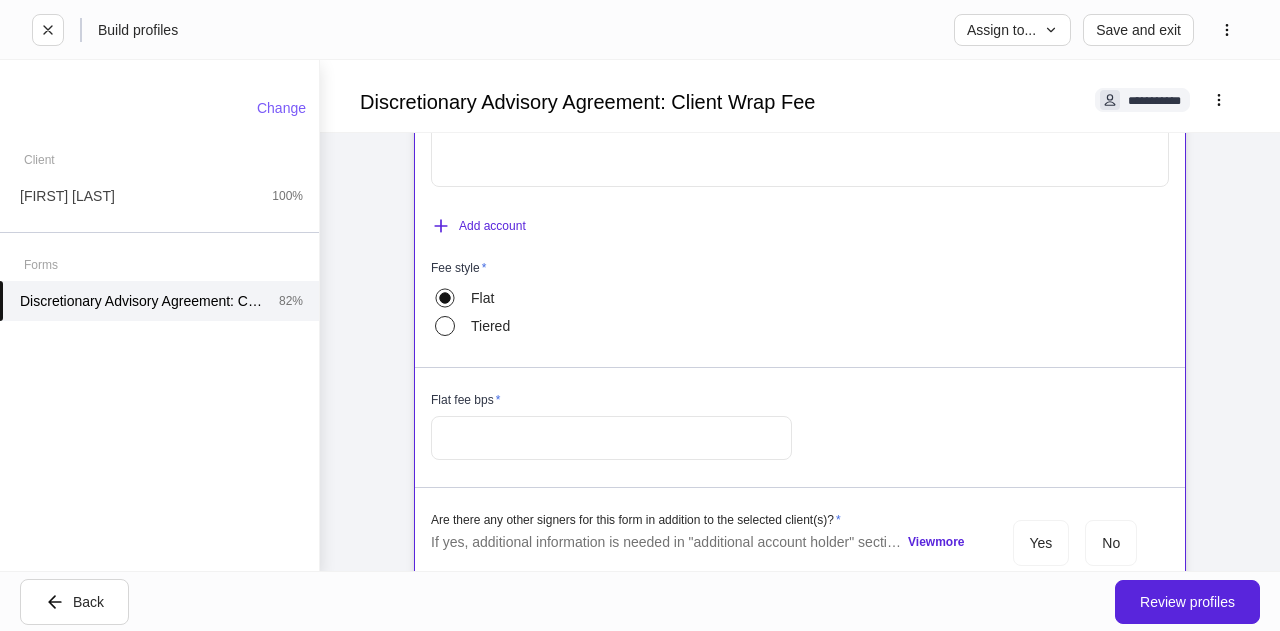 click at bounding box center (611, 438) 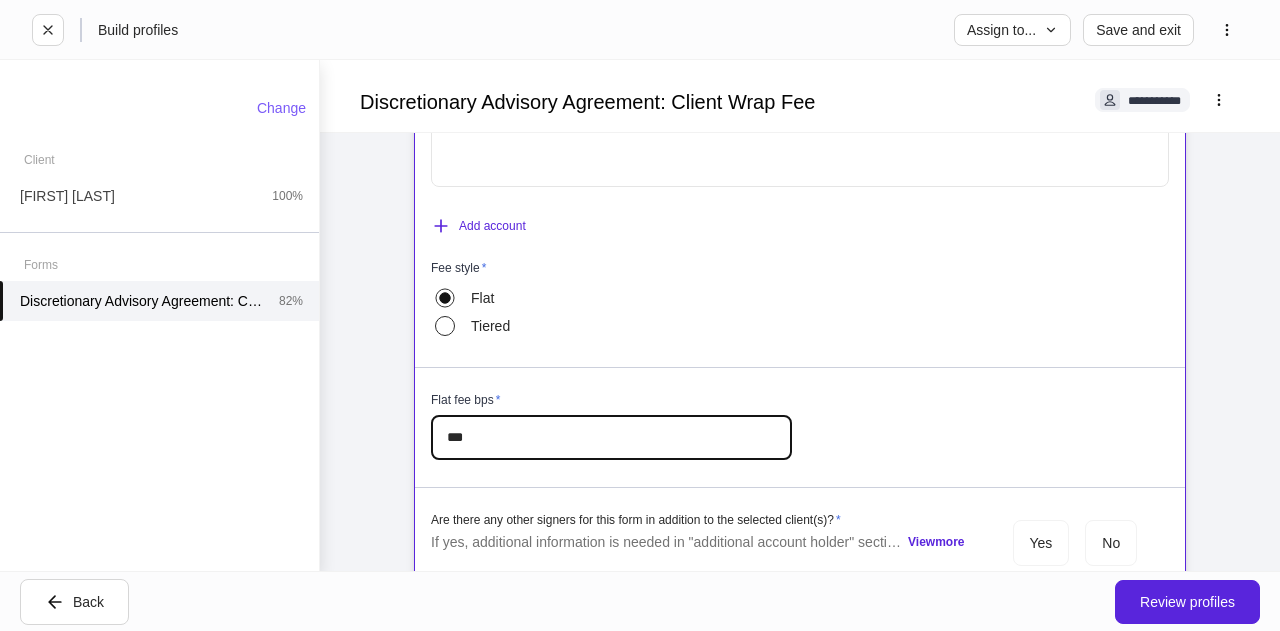 type on "***" 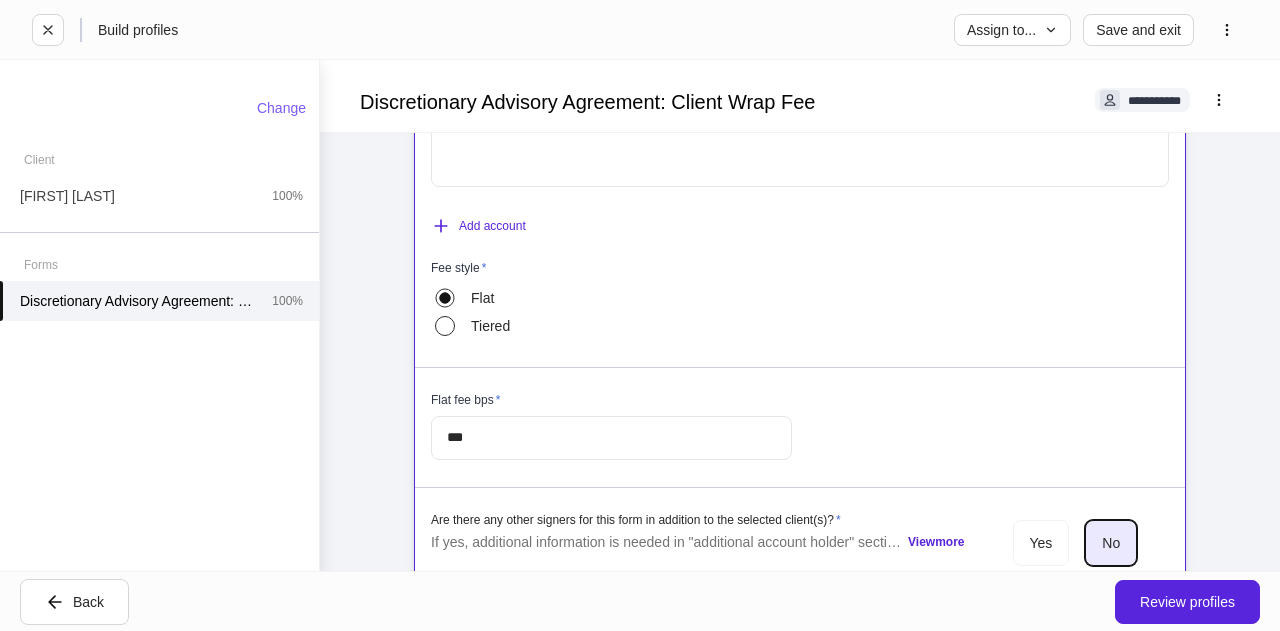 scroll, scrollTop: 1208, scrollLeft: 0, axis: vertical 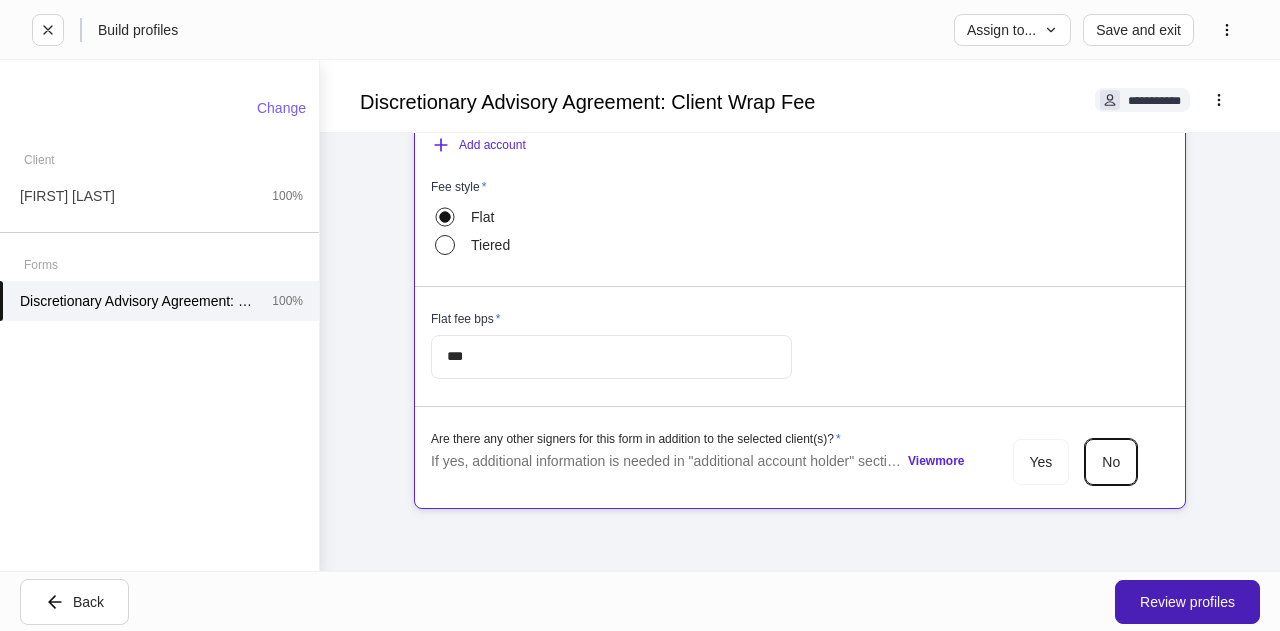 click on "Review profiles" at bounding box center [1187, 602] 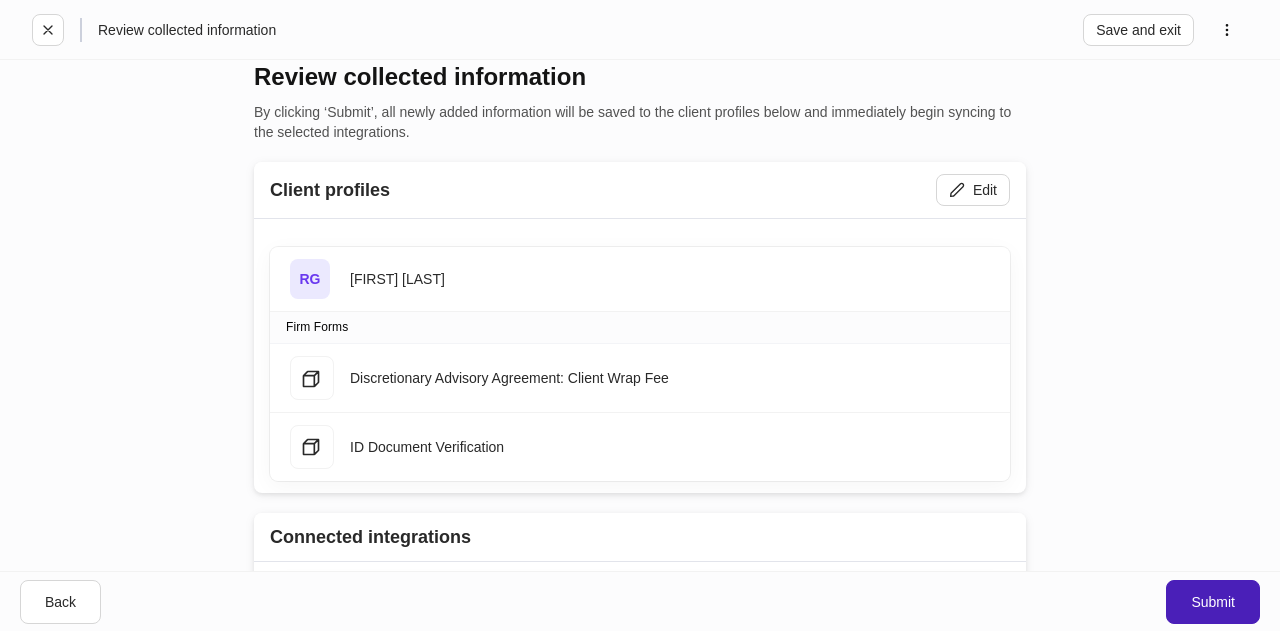 click on "Submit" at bounding box center (1213, 602) 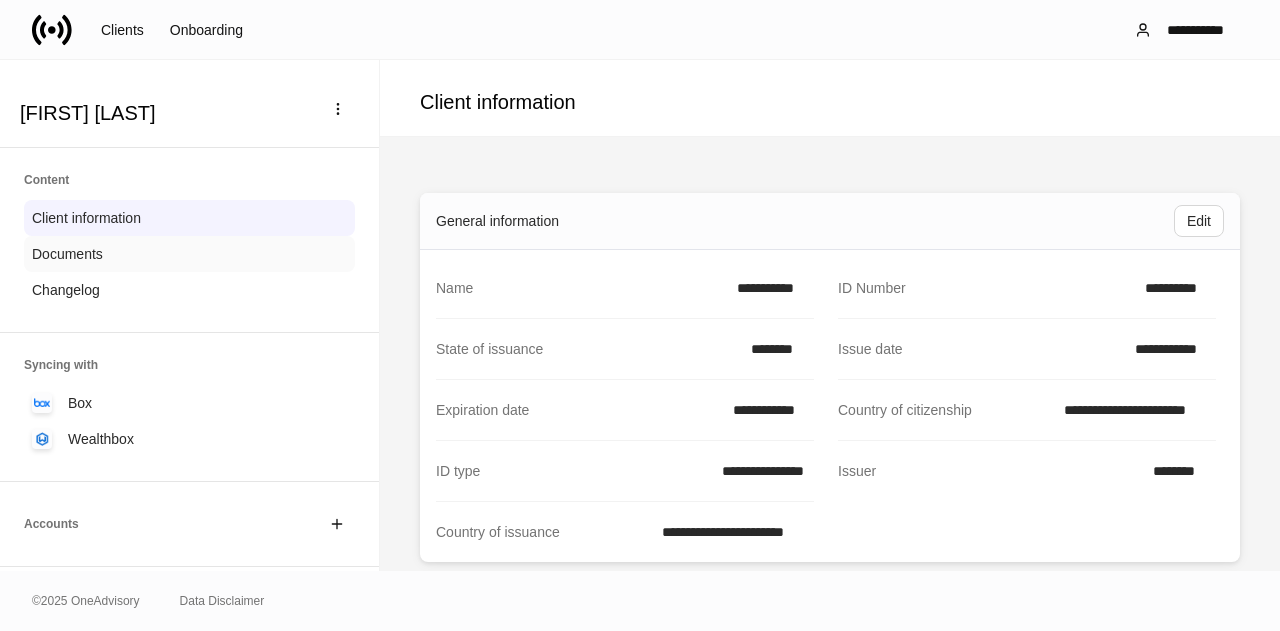 click on "Documents" at bounding box center [67, 254] 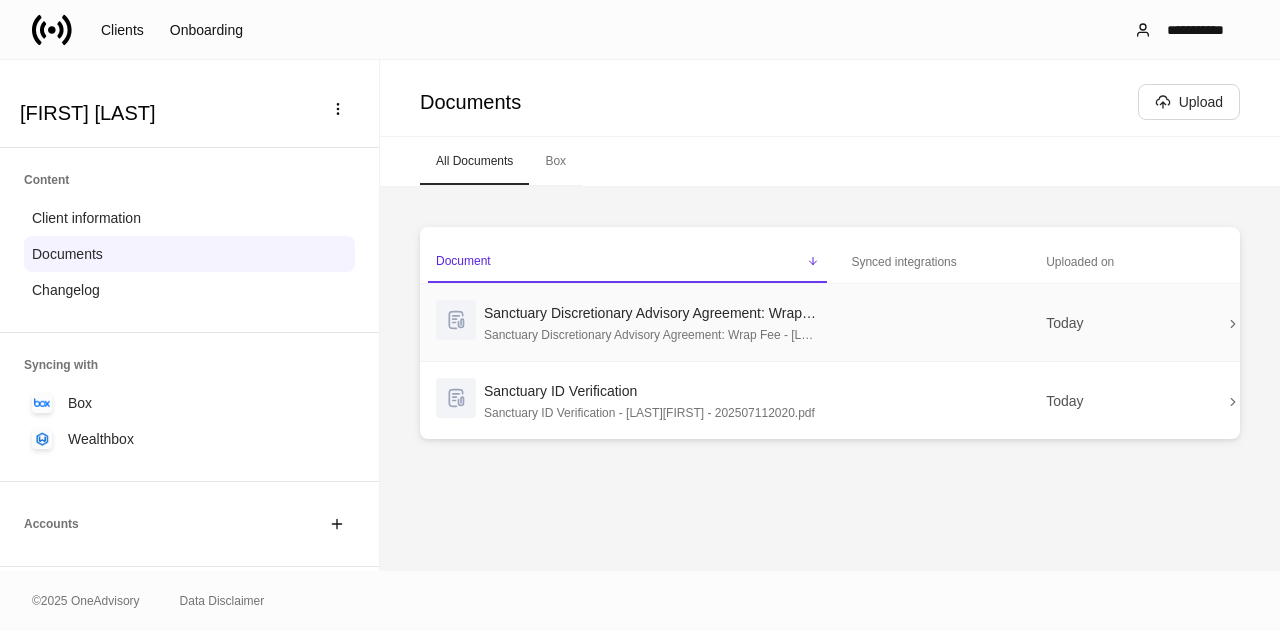 click on "Sanctuary Discretionary Advisory Agreement: Wrap Fee - [LAST][FIRST] - 202507112020.pdf" at bounding box center [651, 333] 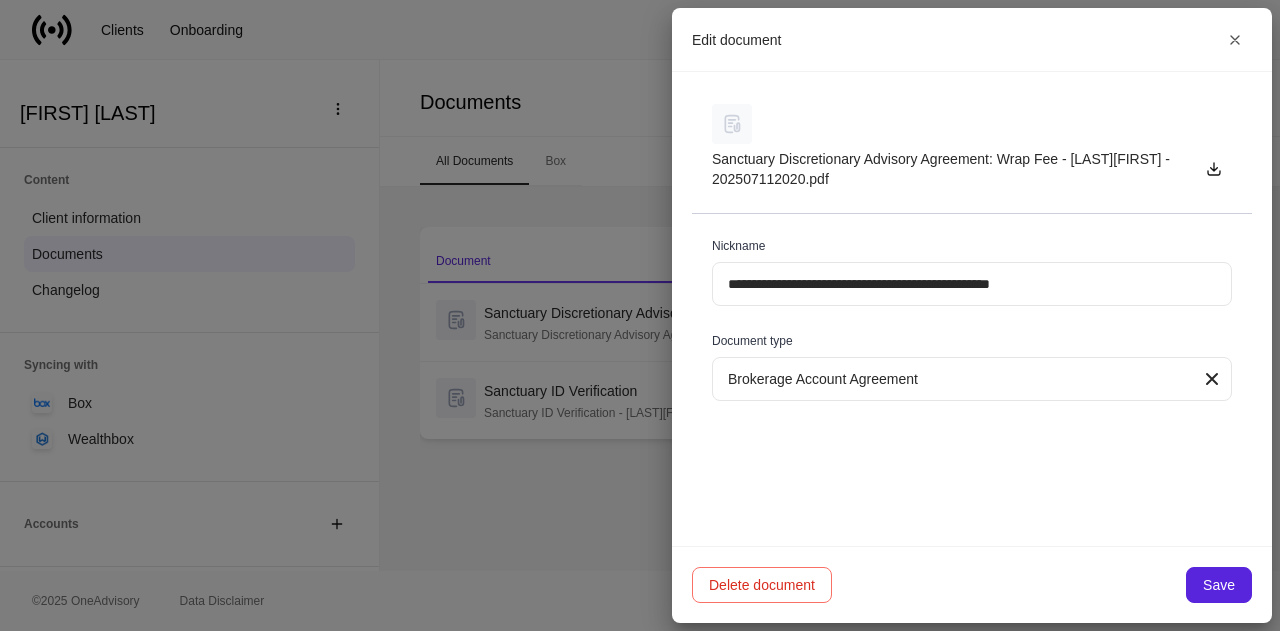click at bounding box center (732, 124) 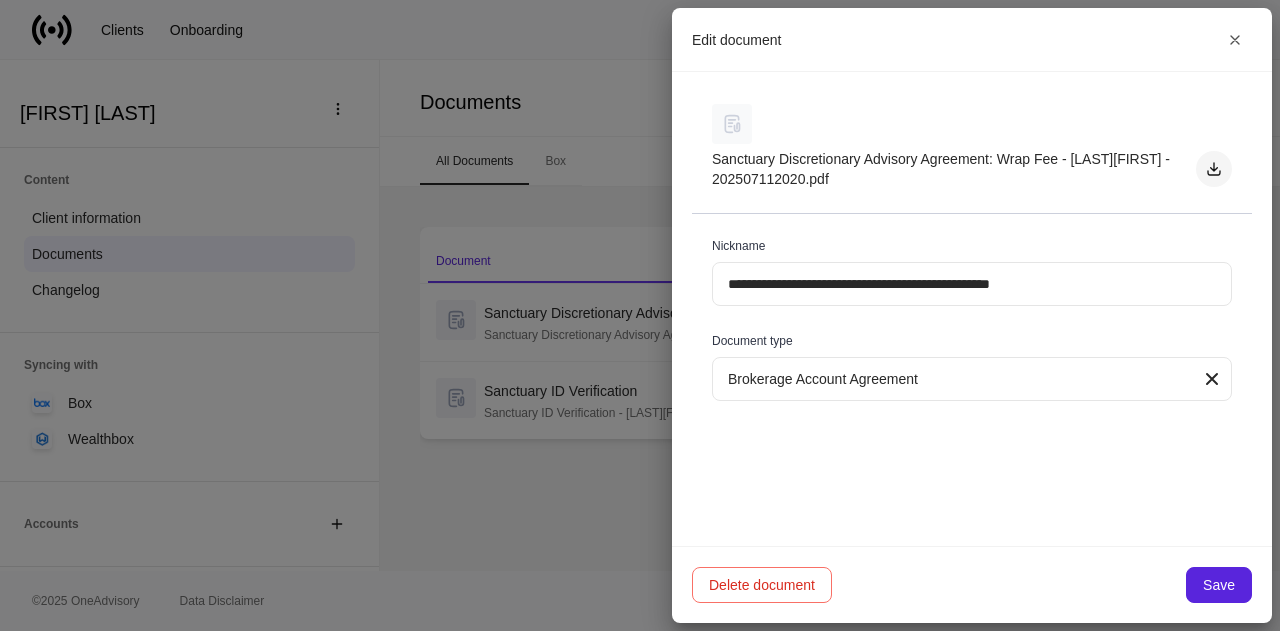 click 